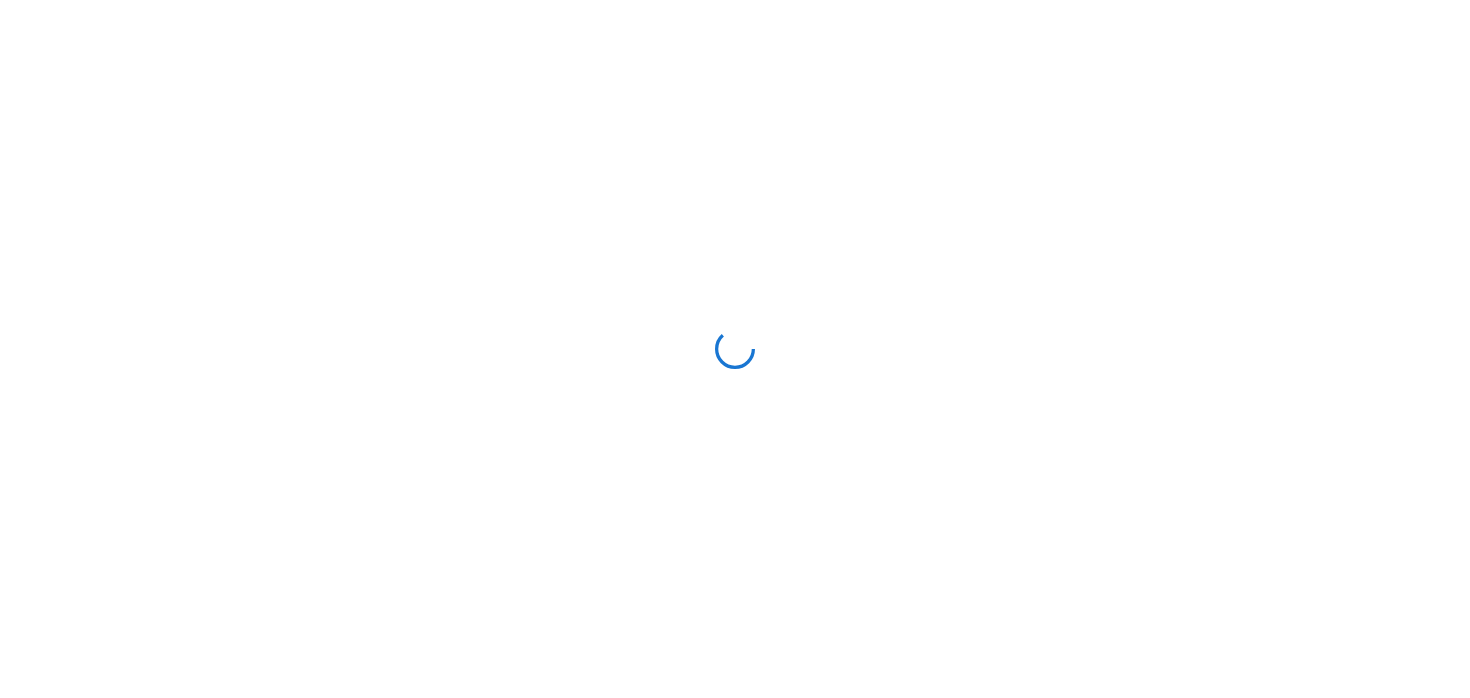 scroll, scrollTop: 0, scrollLeft: 0, axis: both 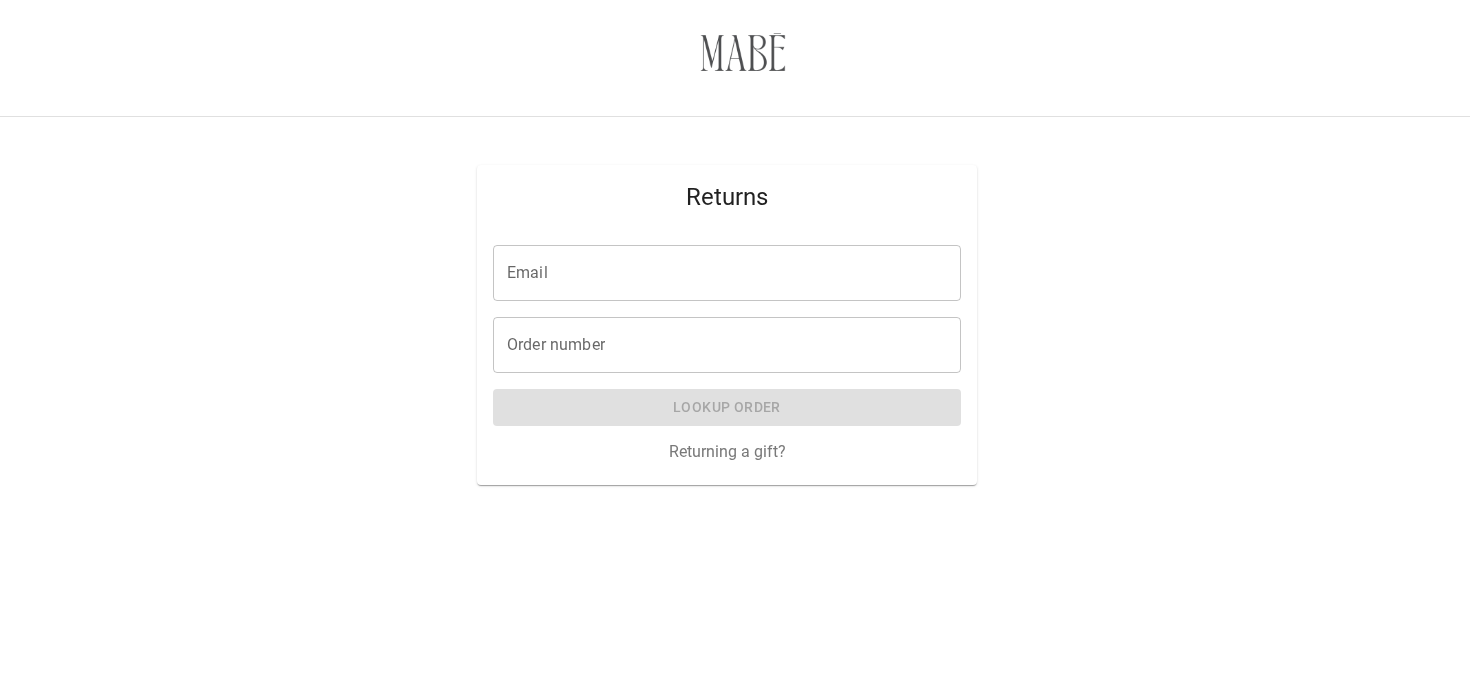 click on "Email" at bounding box center (727, 273) 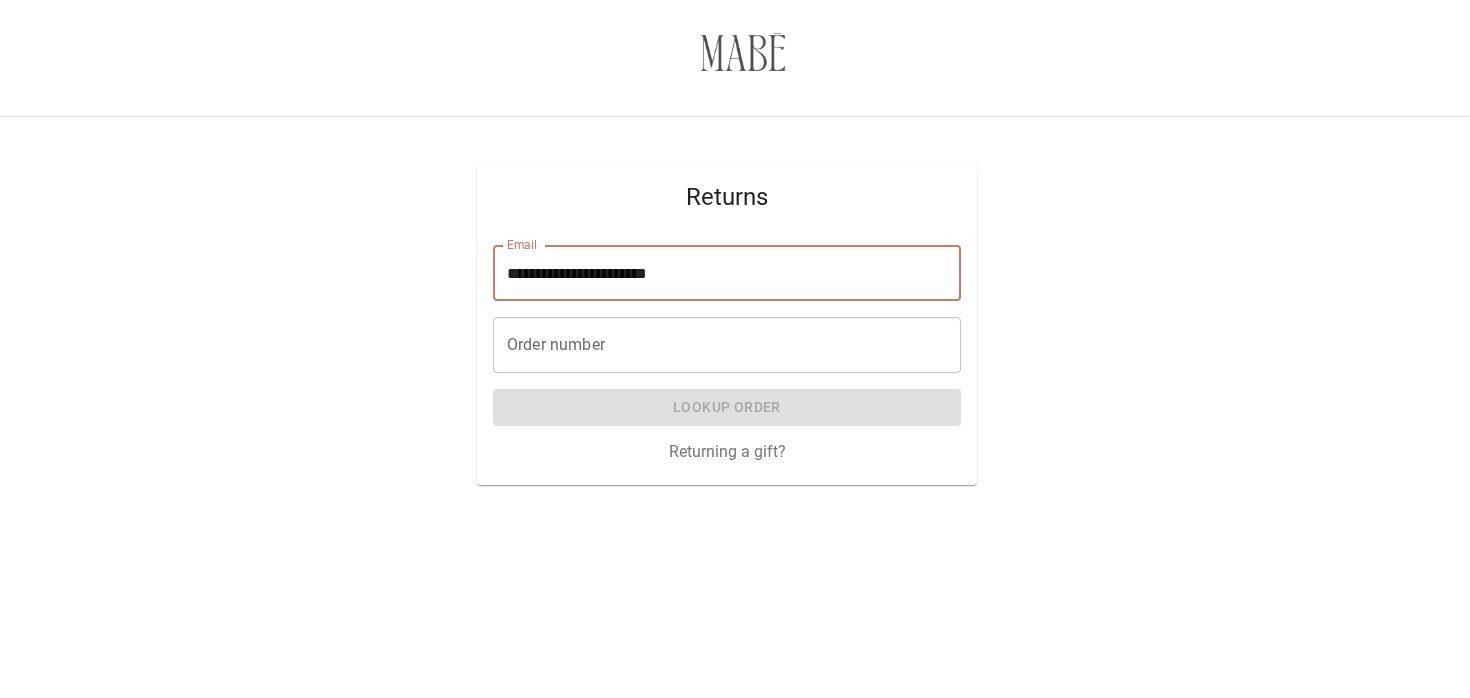 type on "**********" 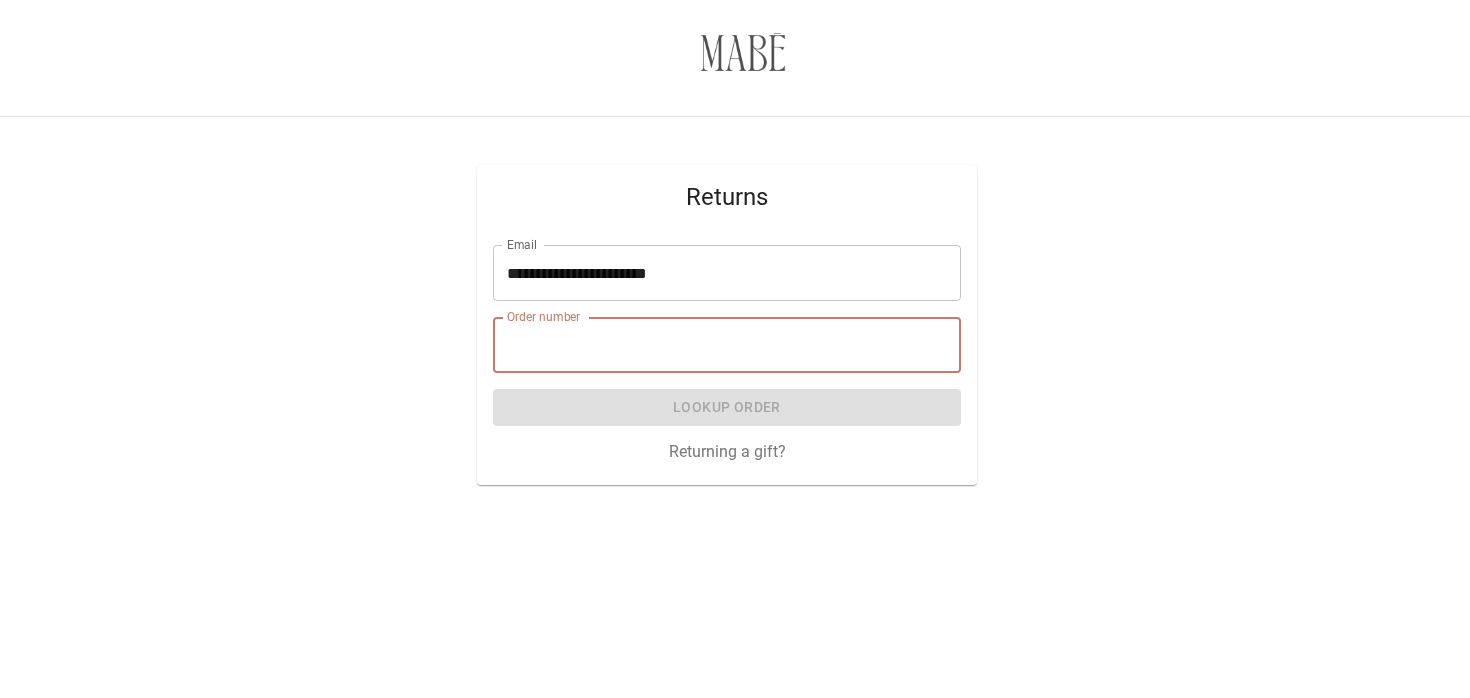 paste on "*****" 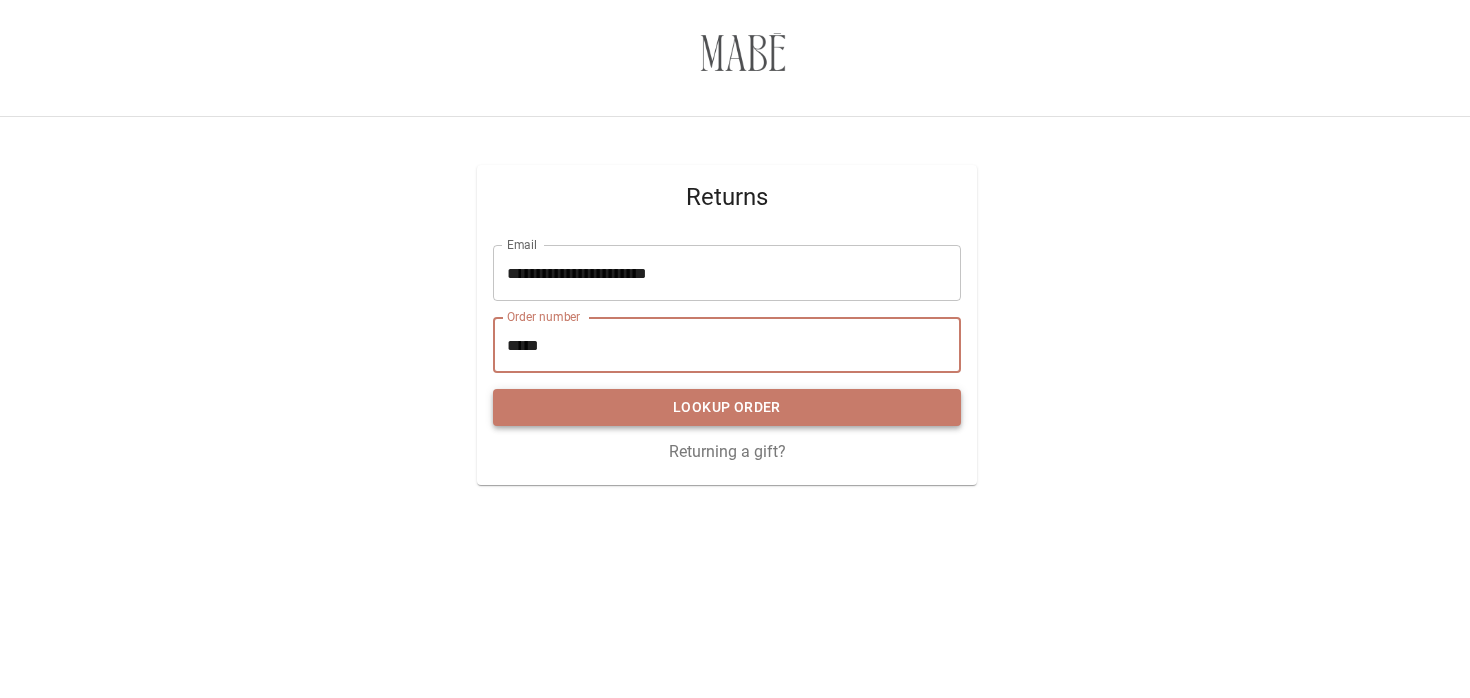 type on "*****" 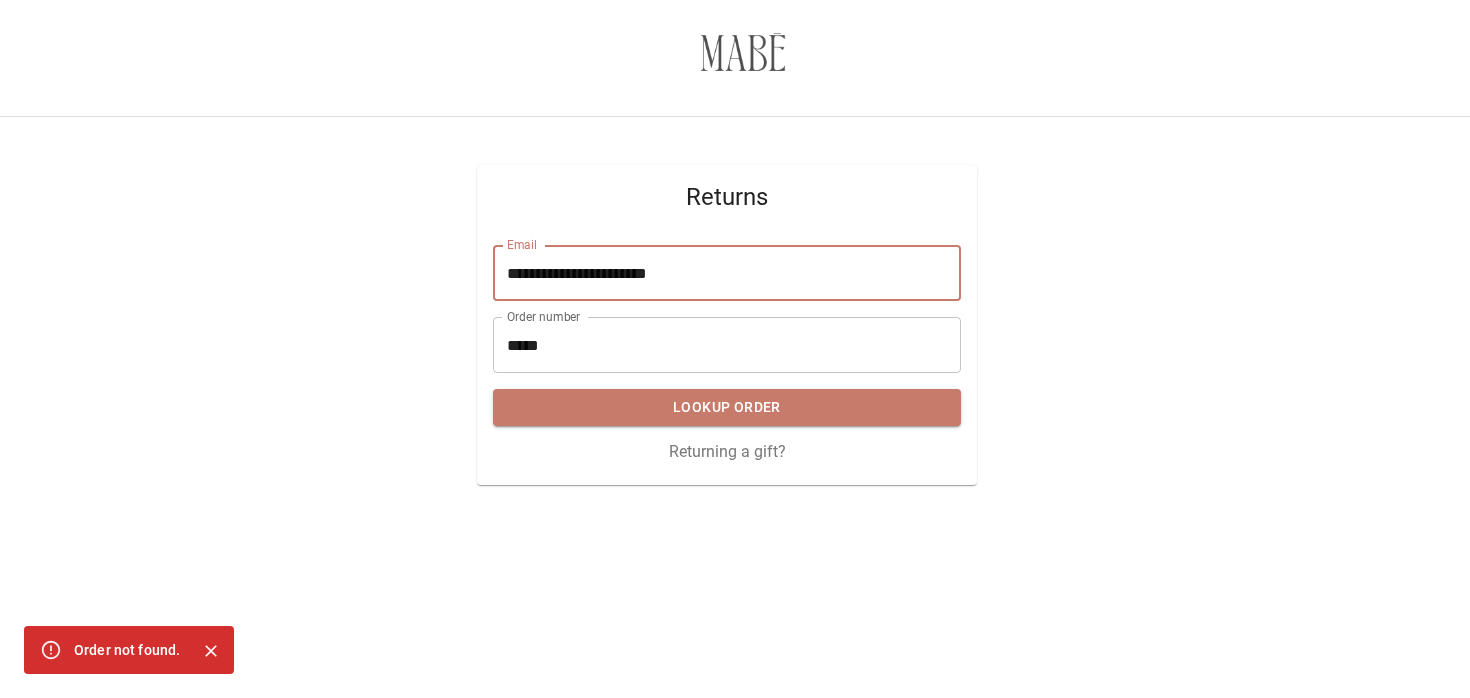 click on "**********" at bounding box center (727, 273) 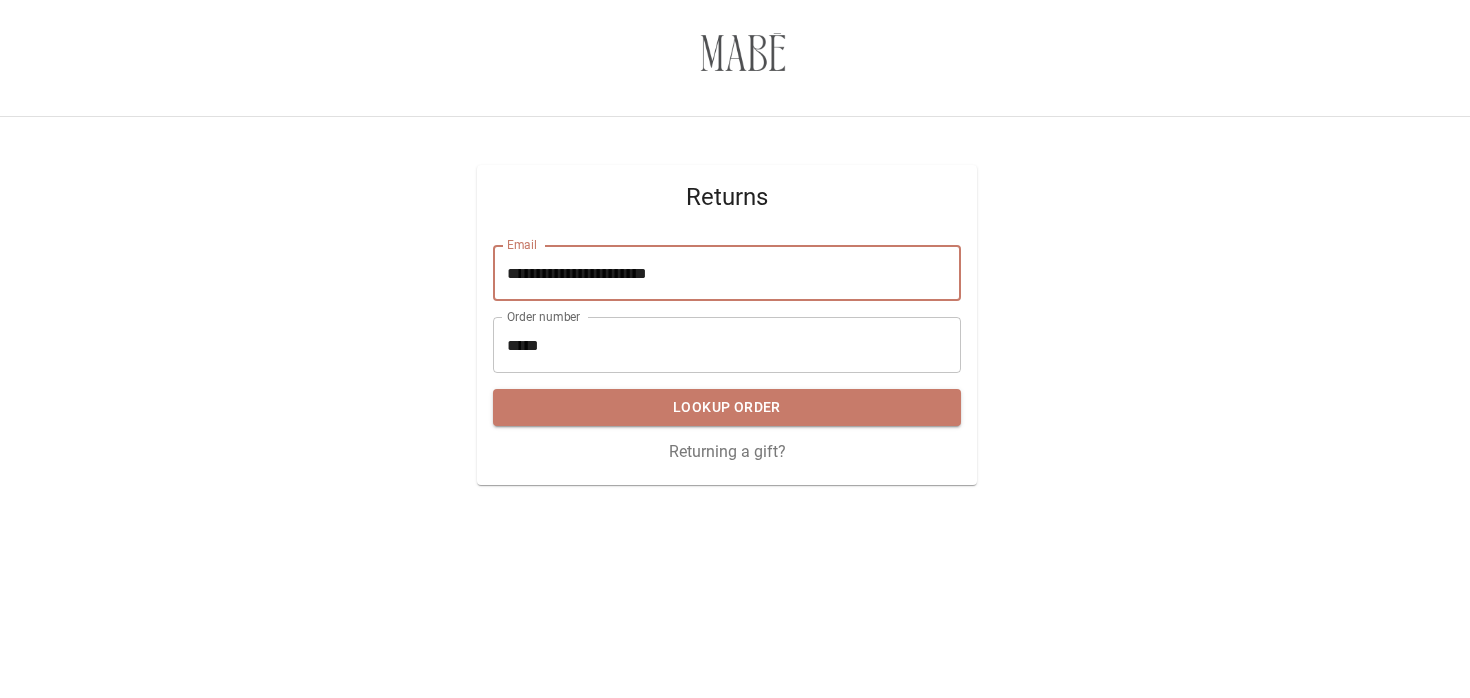 click on "**********" at bounding box center (727, 273) 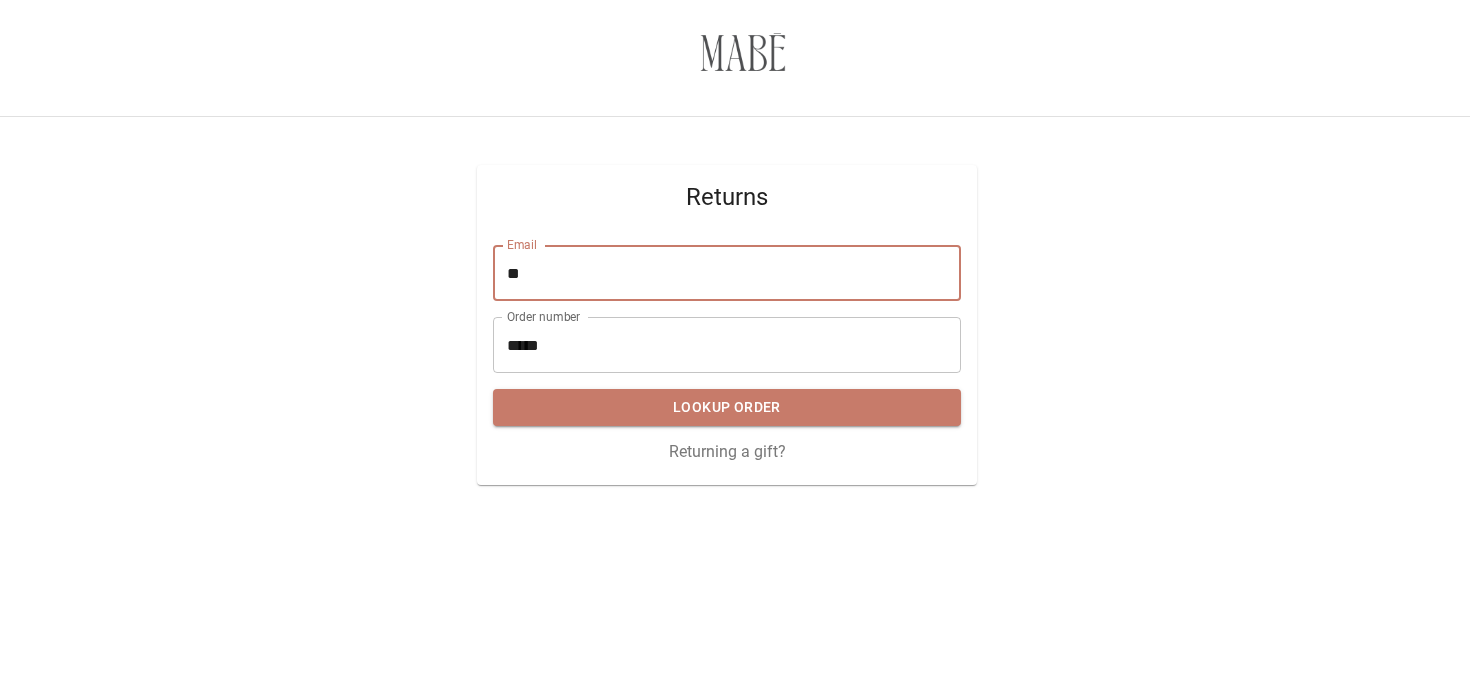 type on "*" 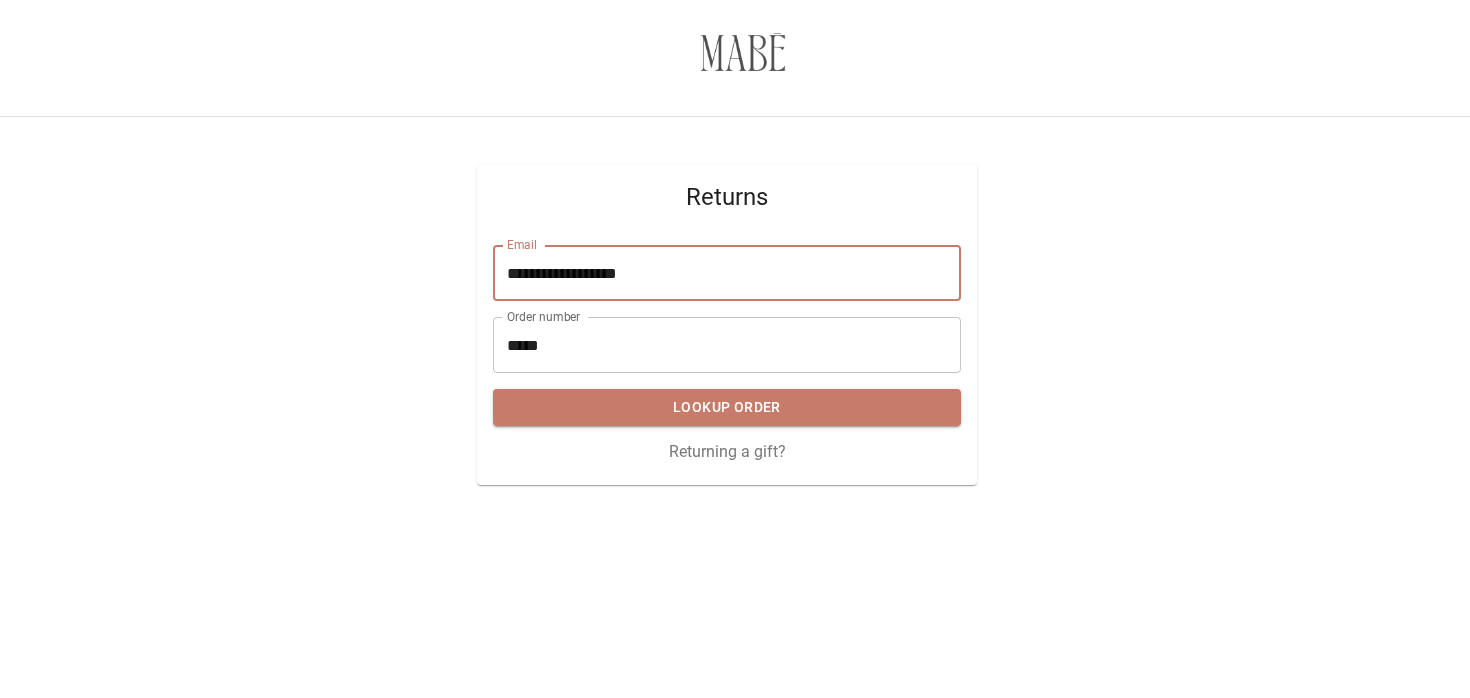 type on "**********" 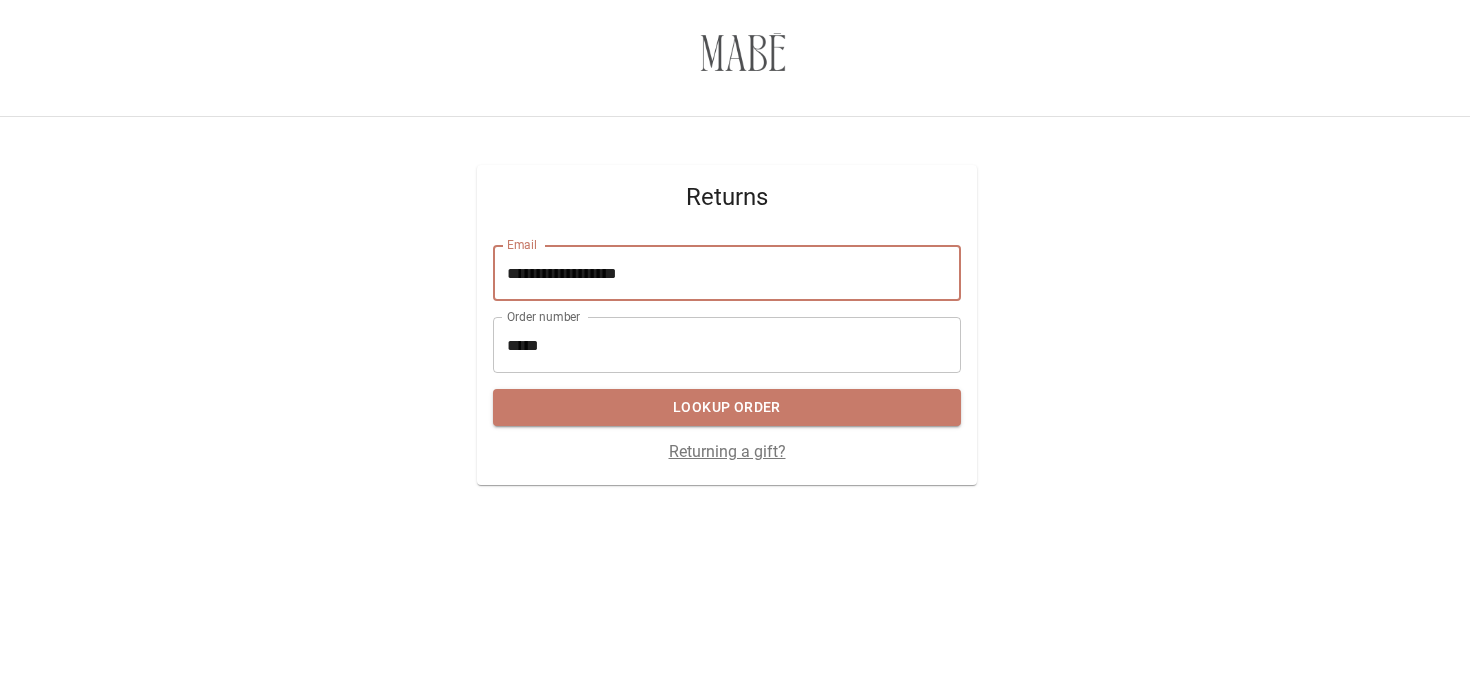 click on "Returning a gift?" at bounding box center (727, 451) 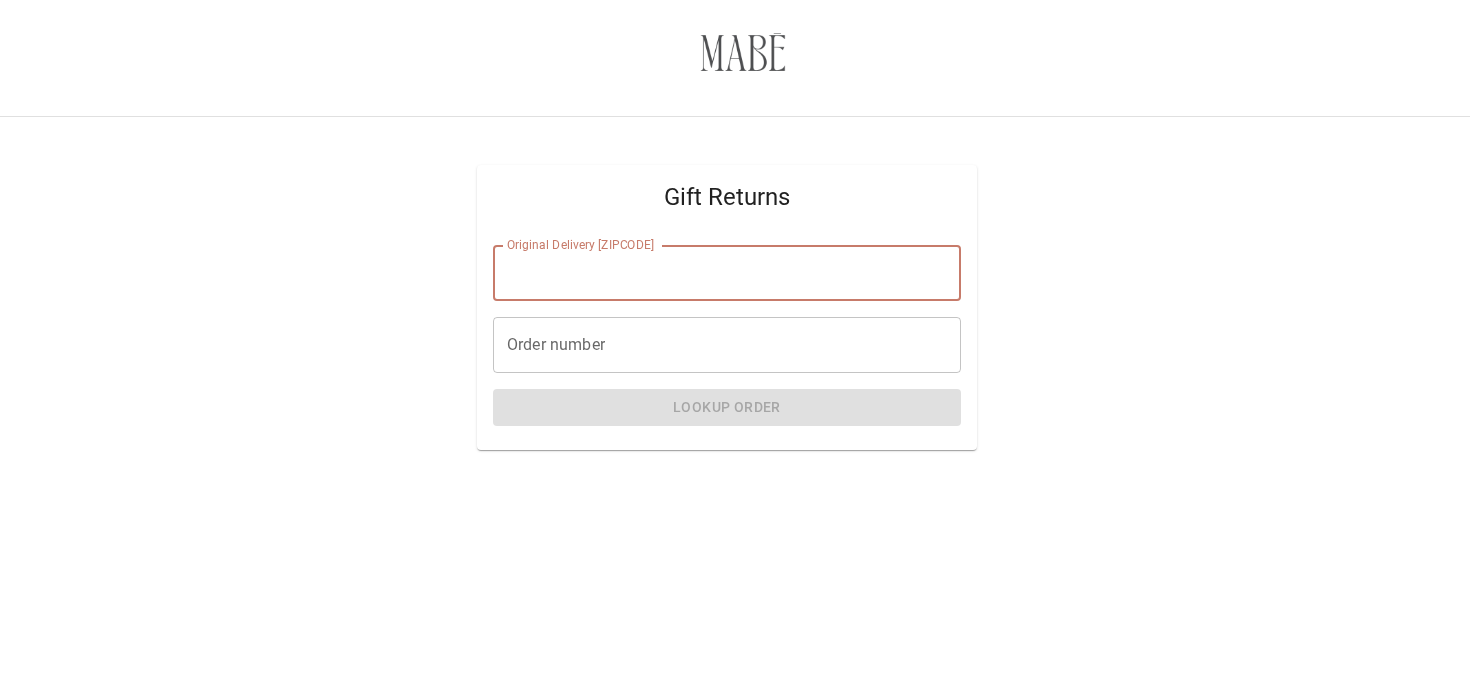 click on "Original Delivery [ZIPCODE]" at bounding box center [727, 273] 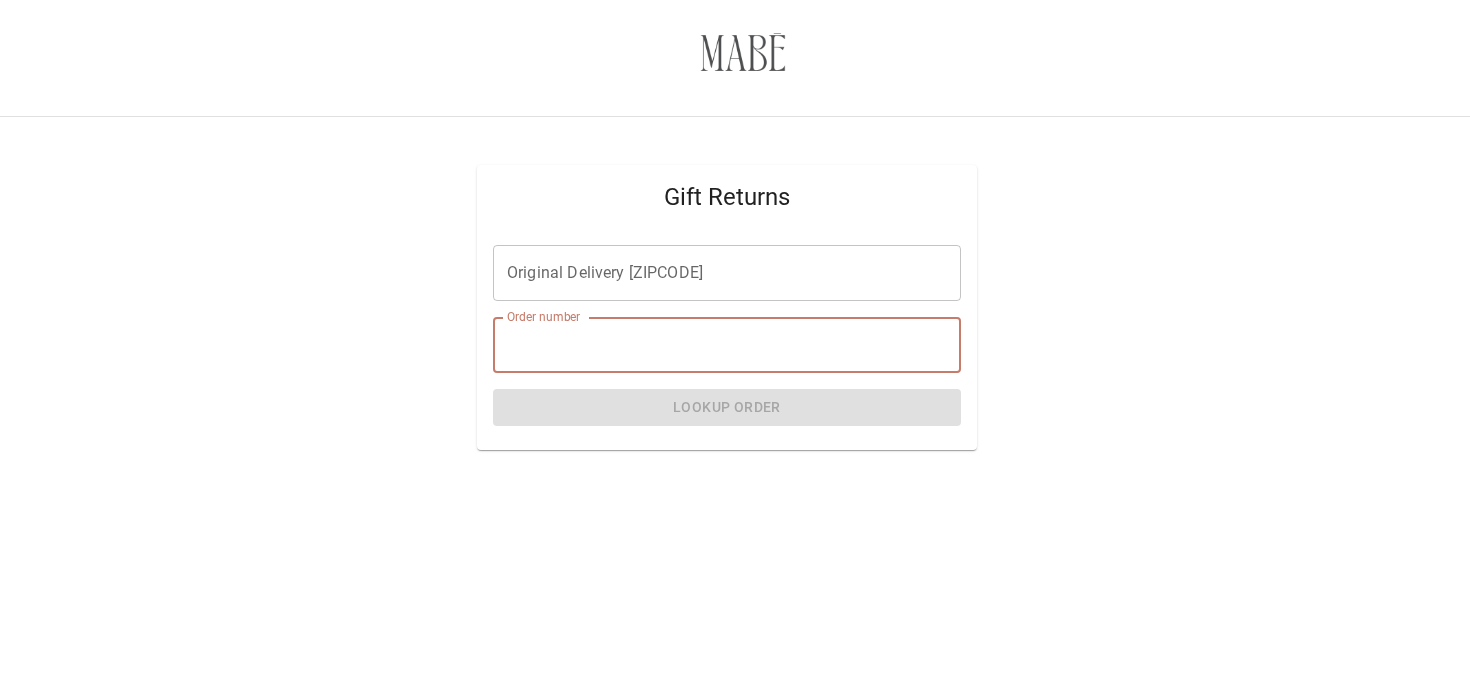 paste on "*****" 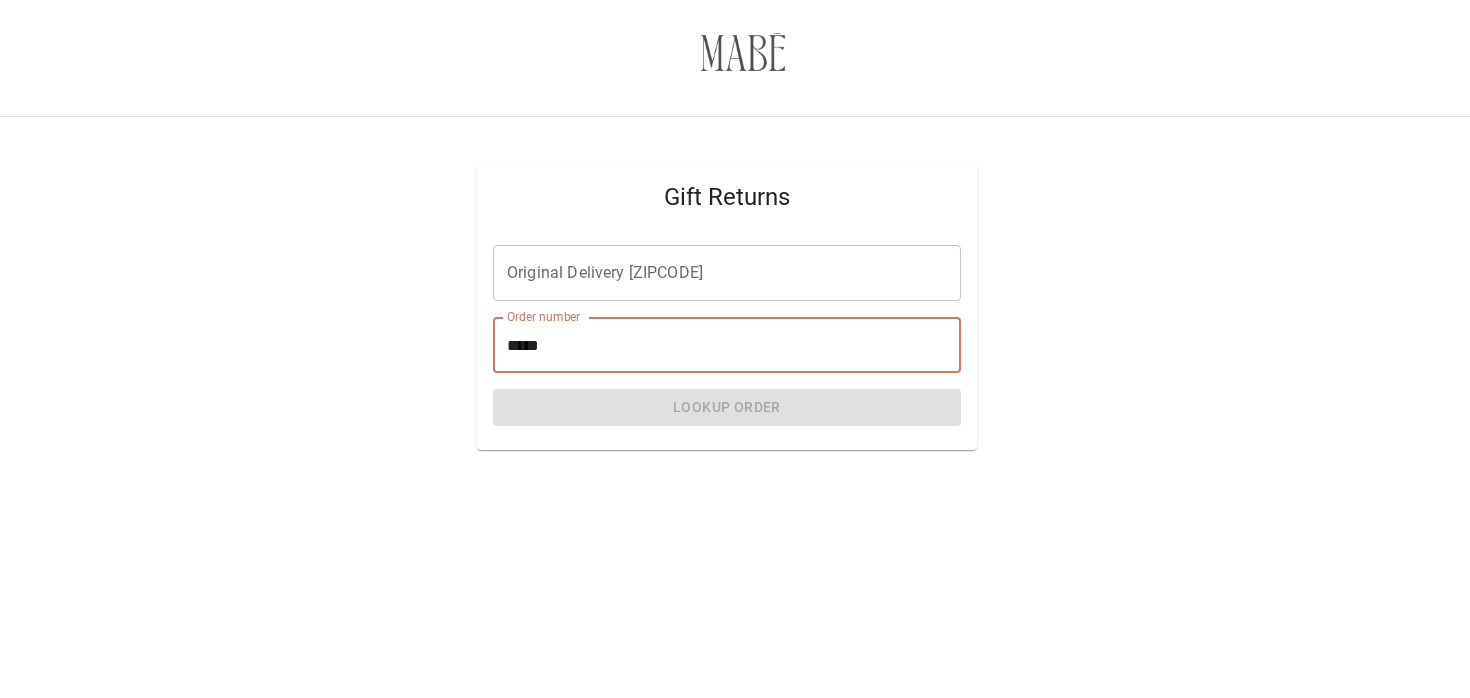type on "*****" 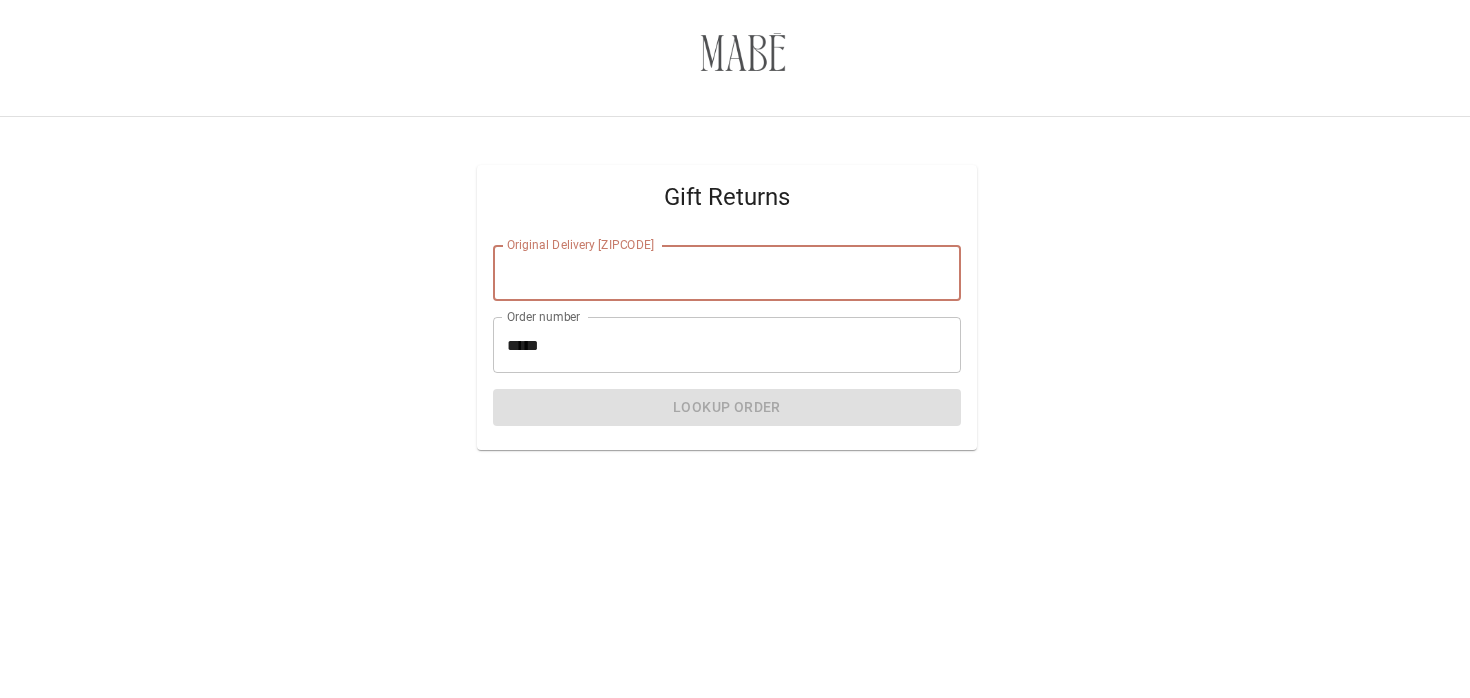 click on "Original Delivery [ZIPCODE]" at bounding box center [727, 273] 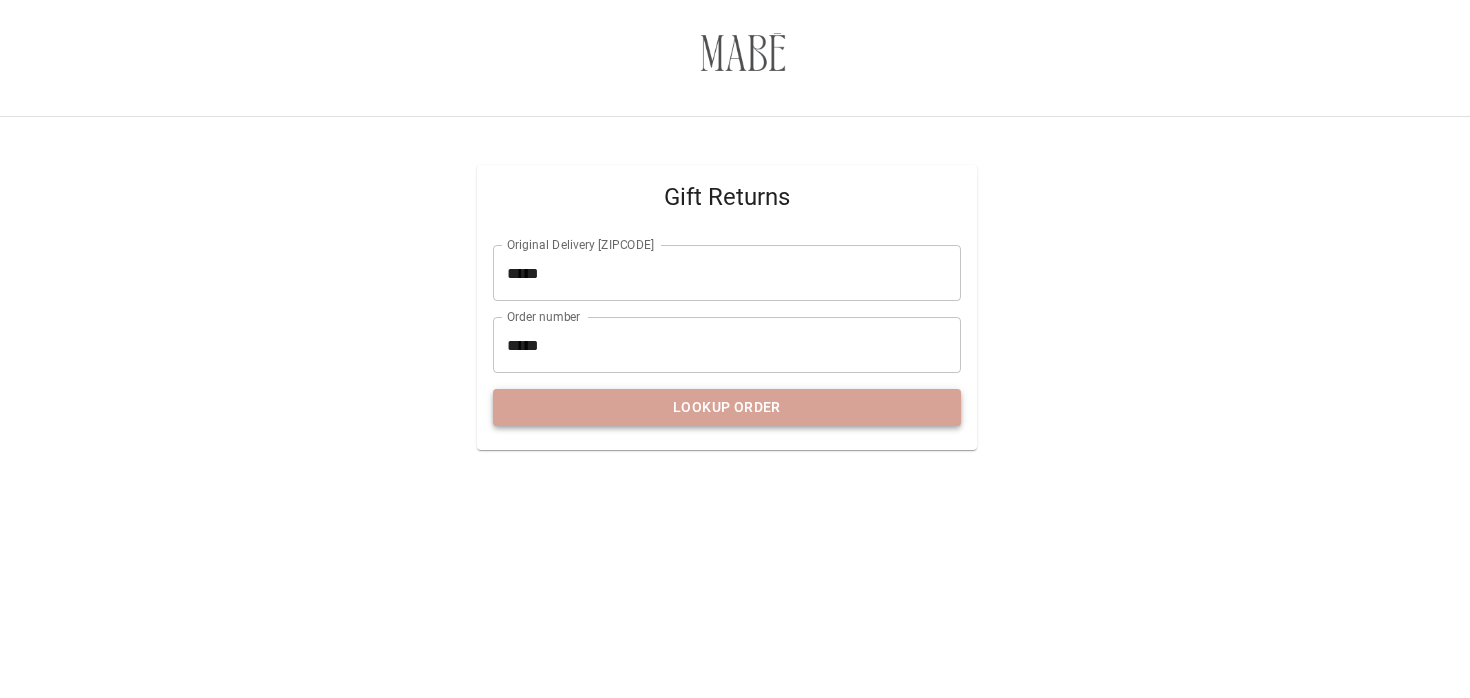 click on "Lookup Order" at bounding box center (727, 407) 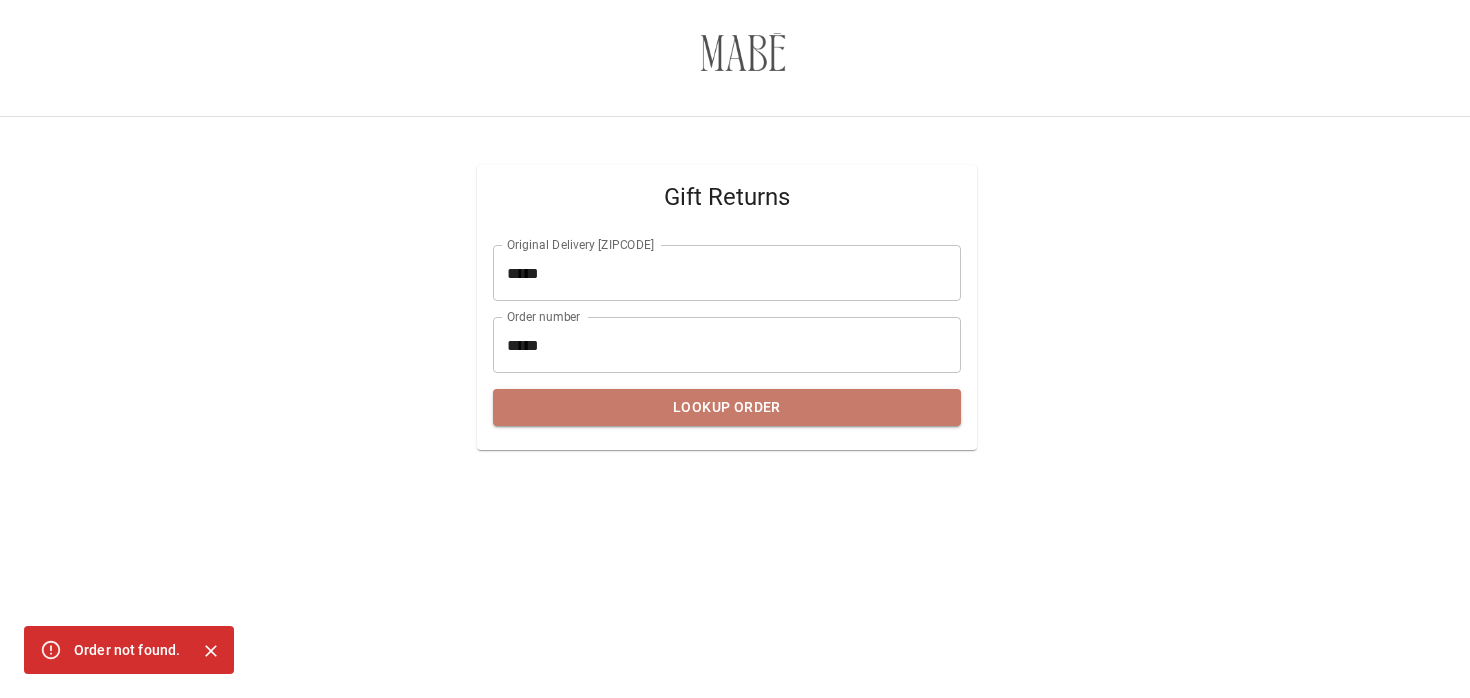 click on "Original Delivery [ZIPCODE]" at bounding box center [727, 273] 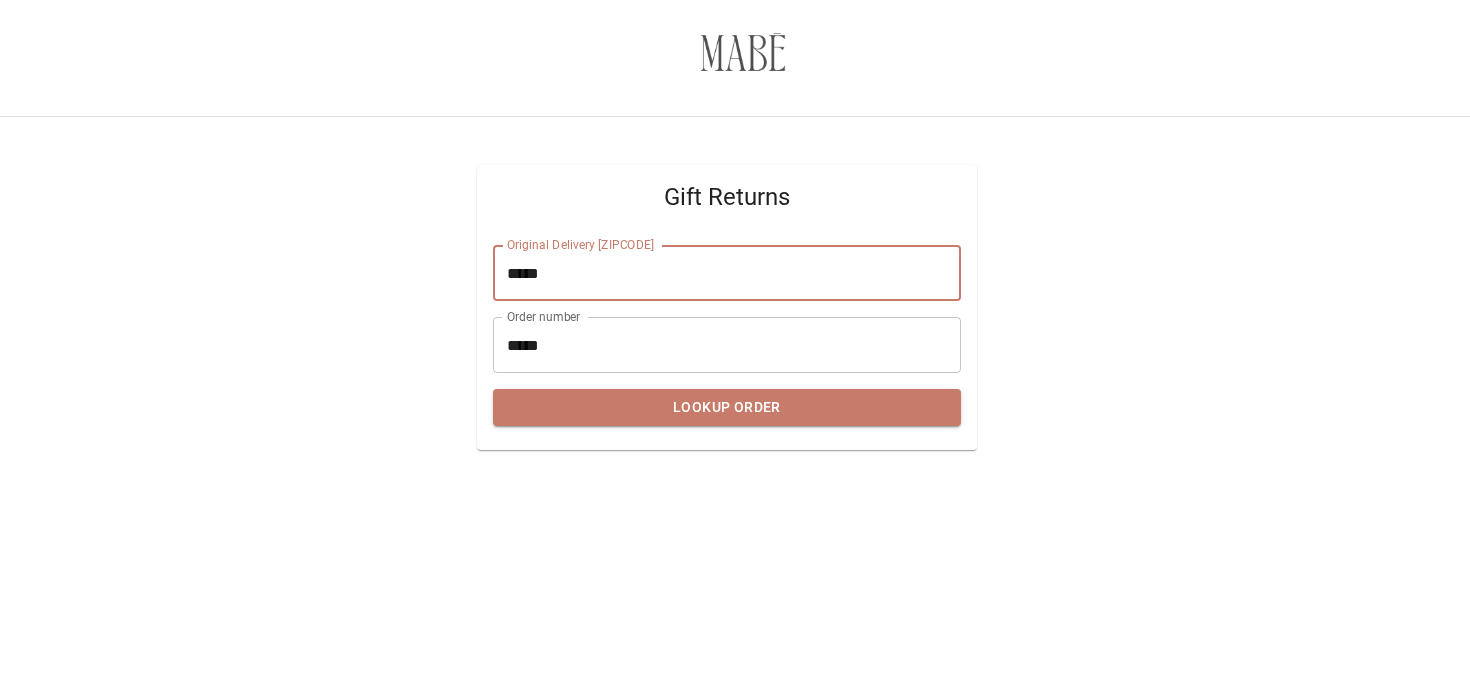 click on "Original Delivery [ZIPCODE]" at bounding box center (727, 273) 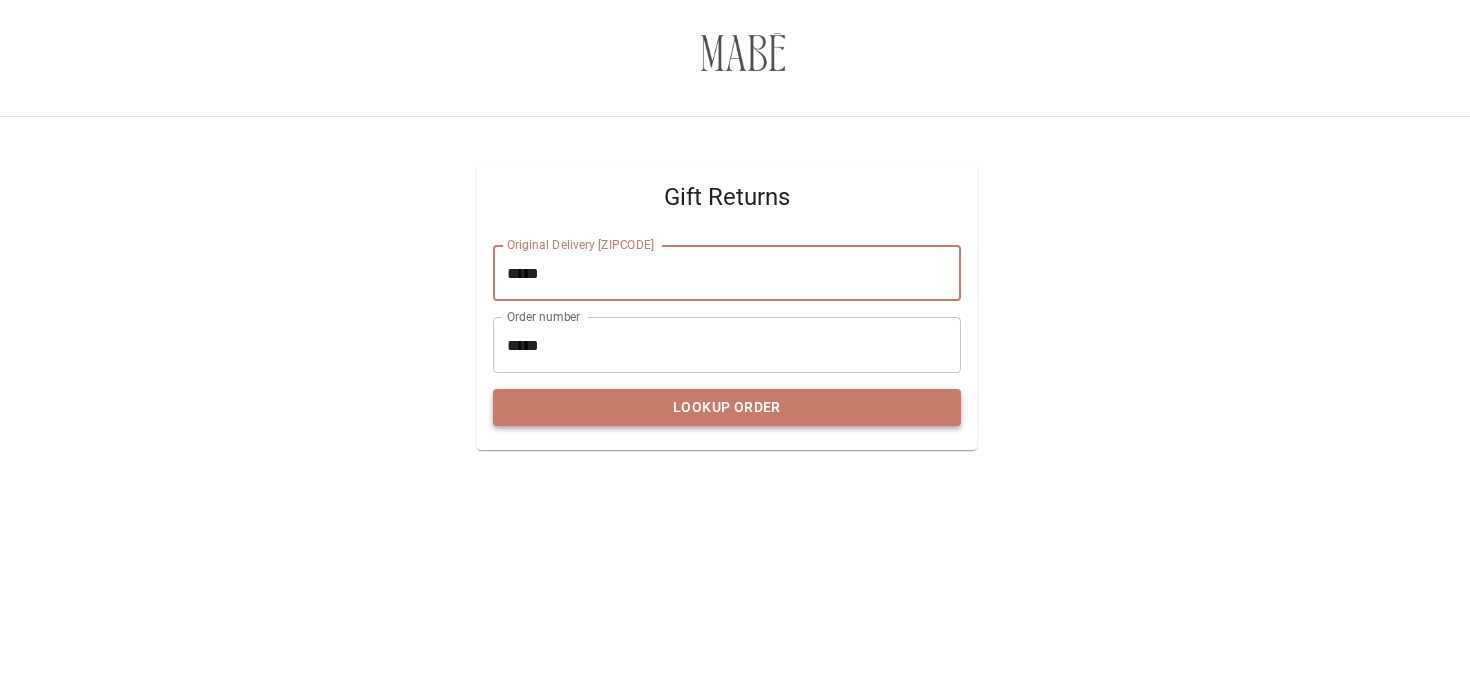 type on "*****" 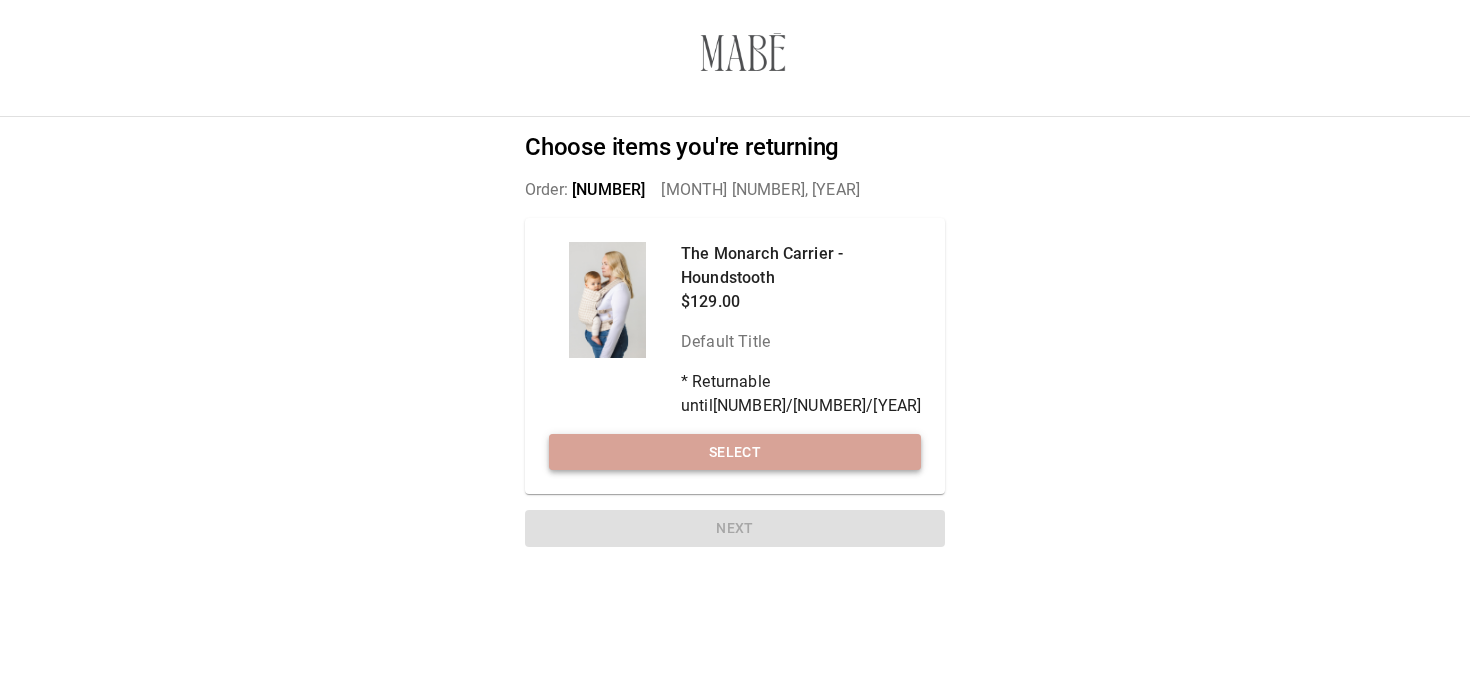 click on "Select" at bounding box center (735, 452) 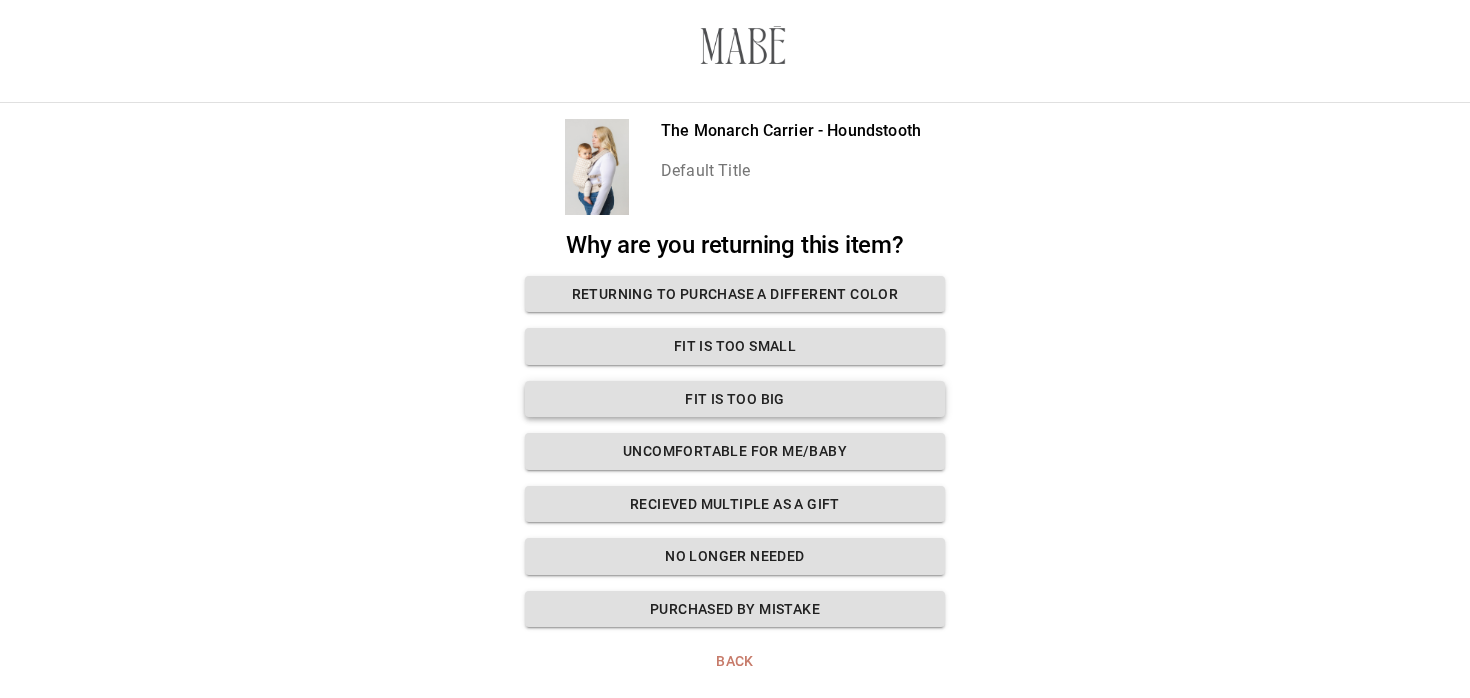 scroll, scrollTop: 6, scrollLeft: 0, axis: vertical 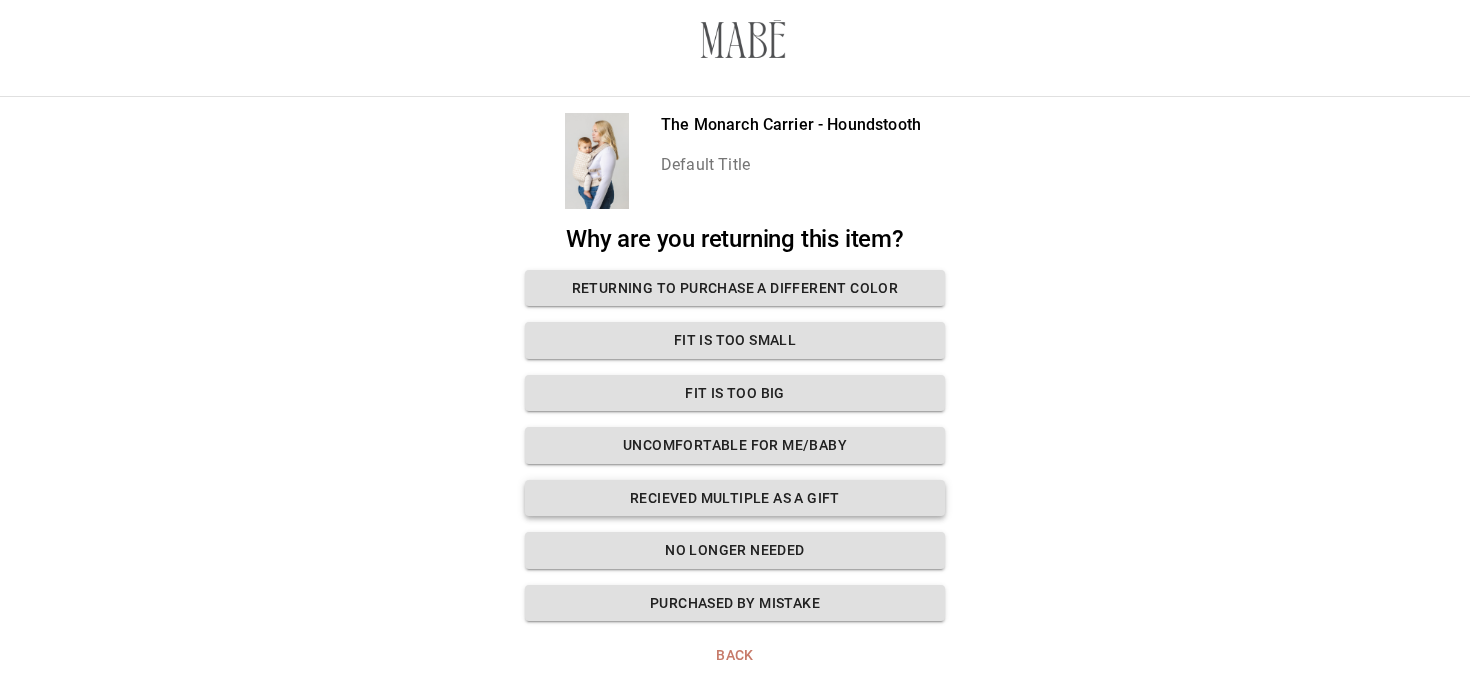 click on "Recieved multiple as a gift" at bounding box center (735, 498) 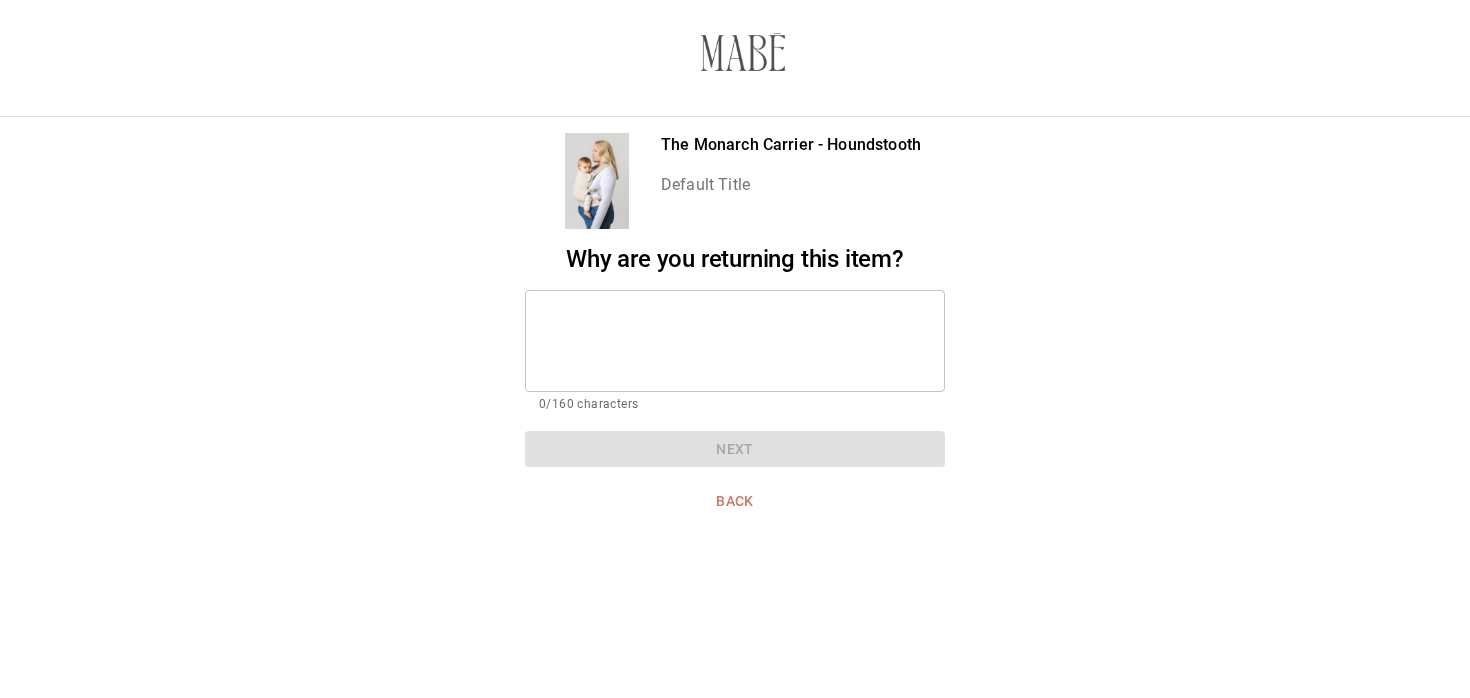 scroll, scrollTop: 0, scrollLeft: 0, axis: both 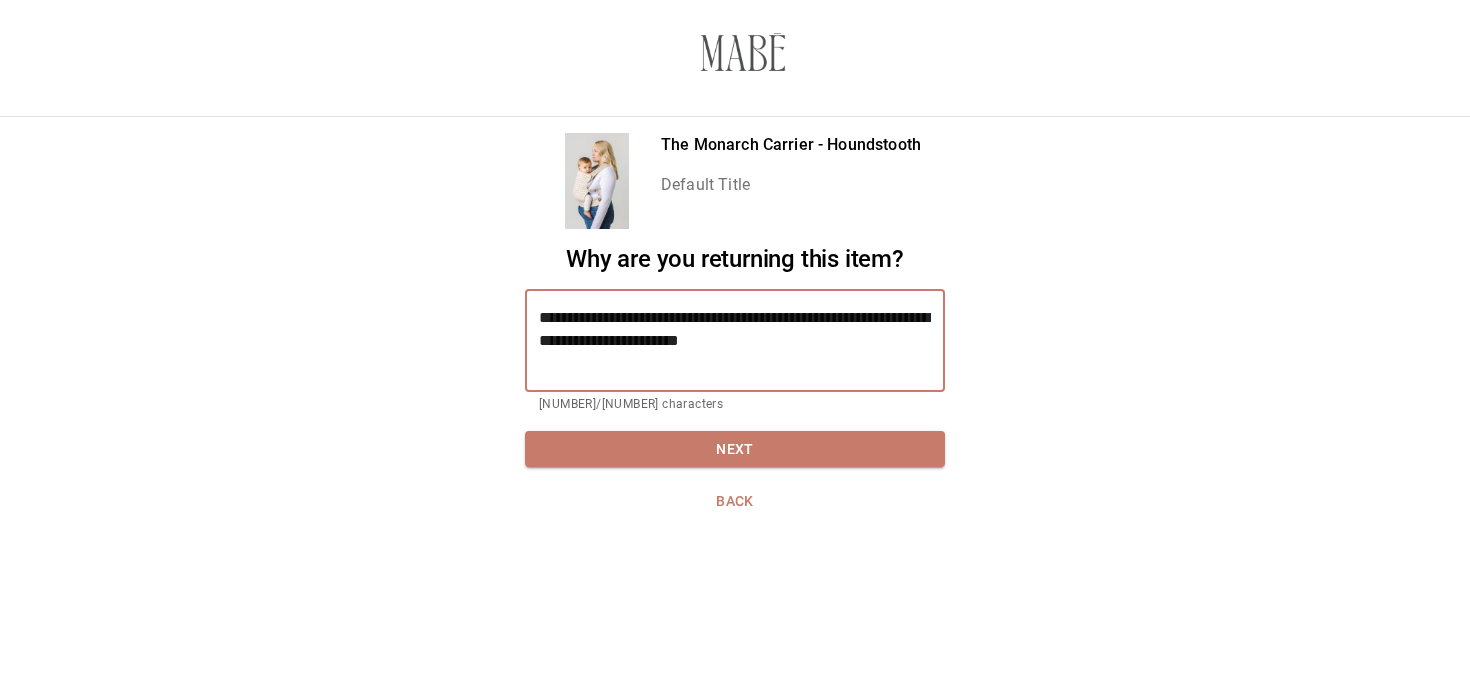 click on "**********" at bounding box center [735, 340] 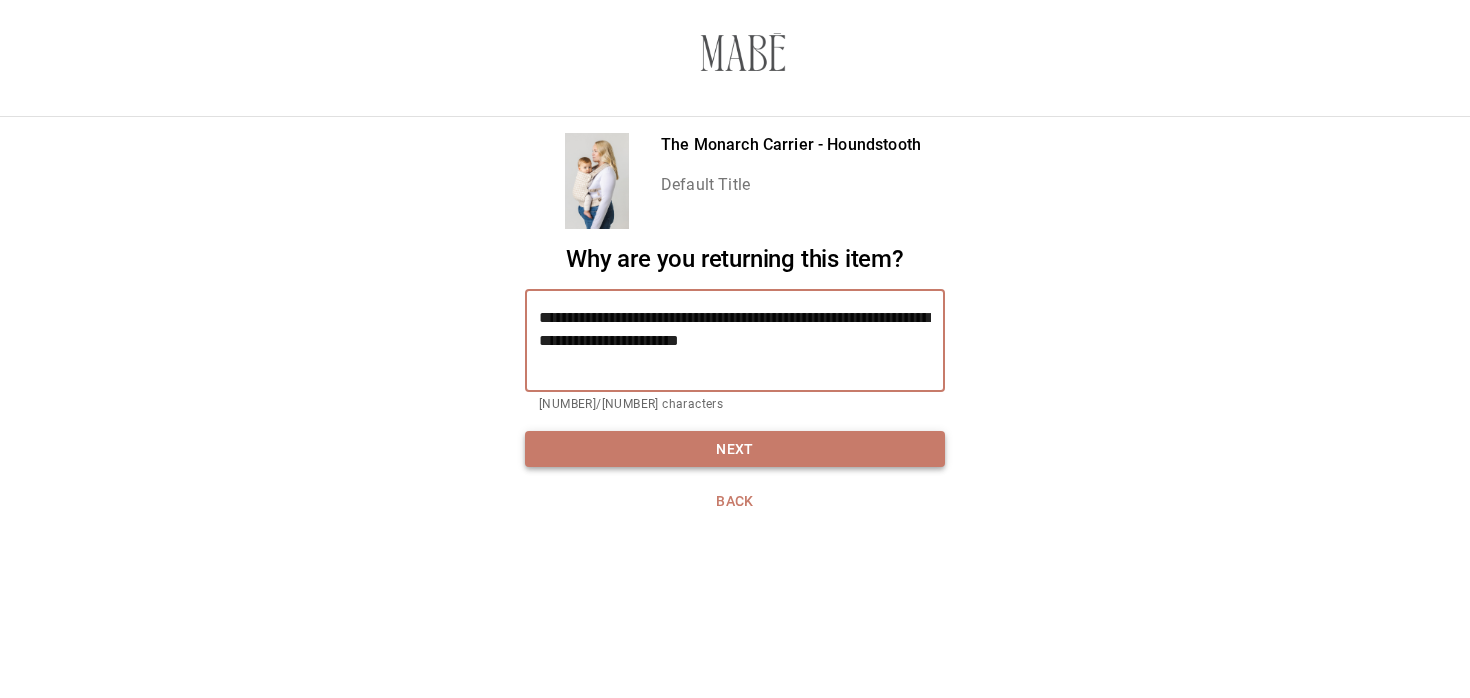 type on "**********" 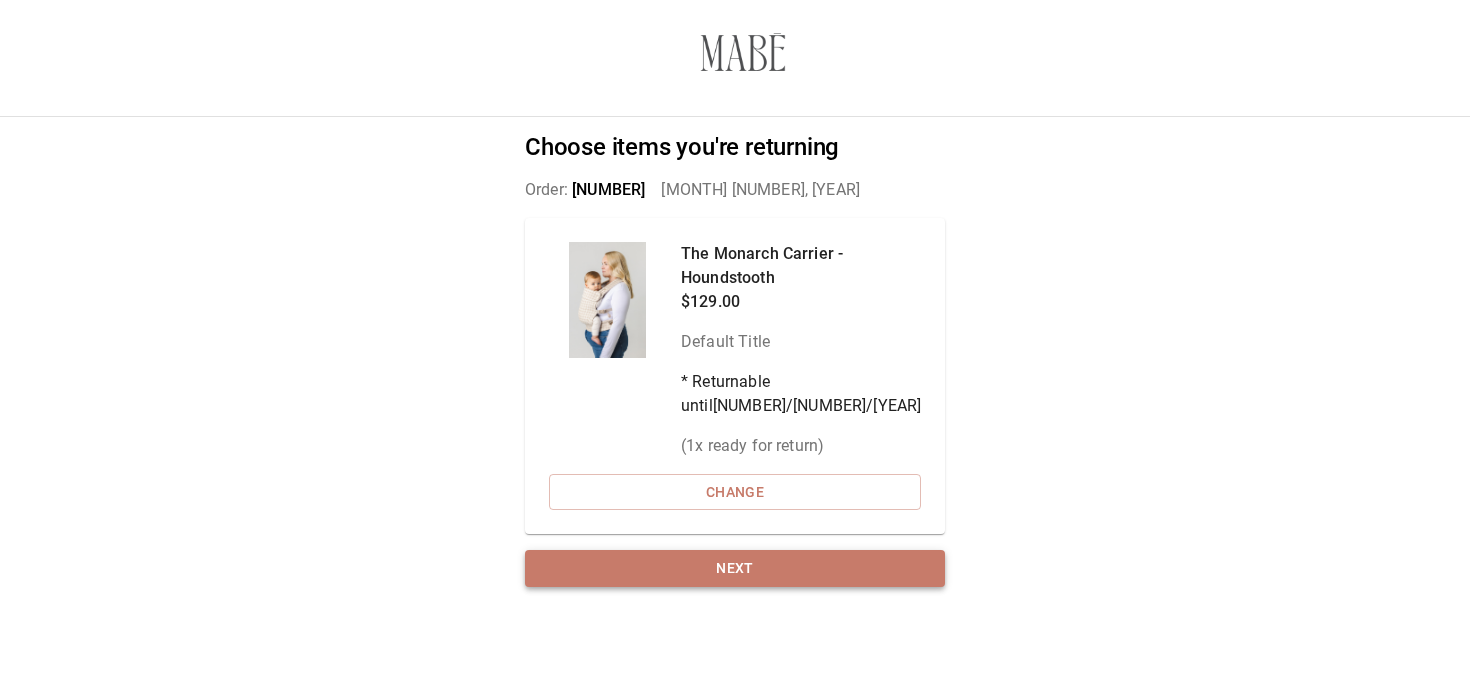 click on "Next" at bounding box center (735, 568) 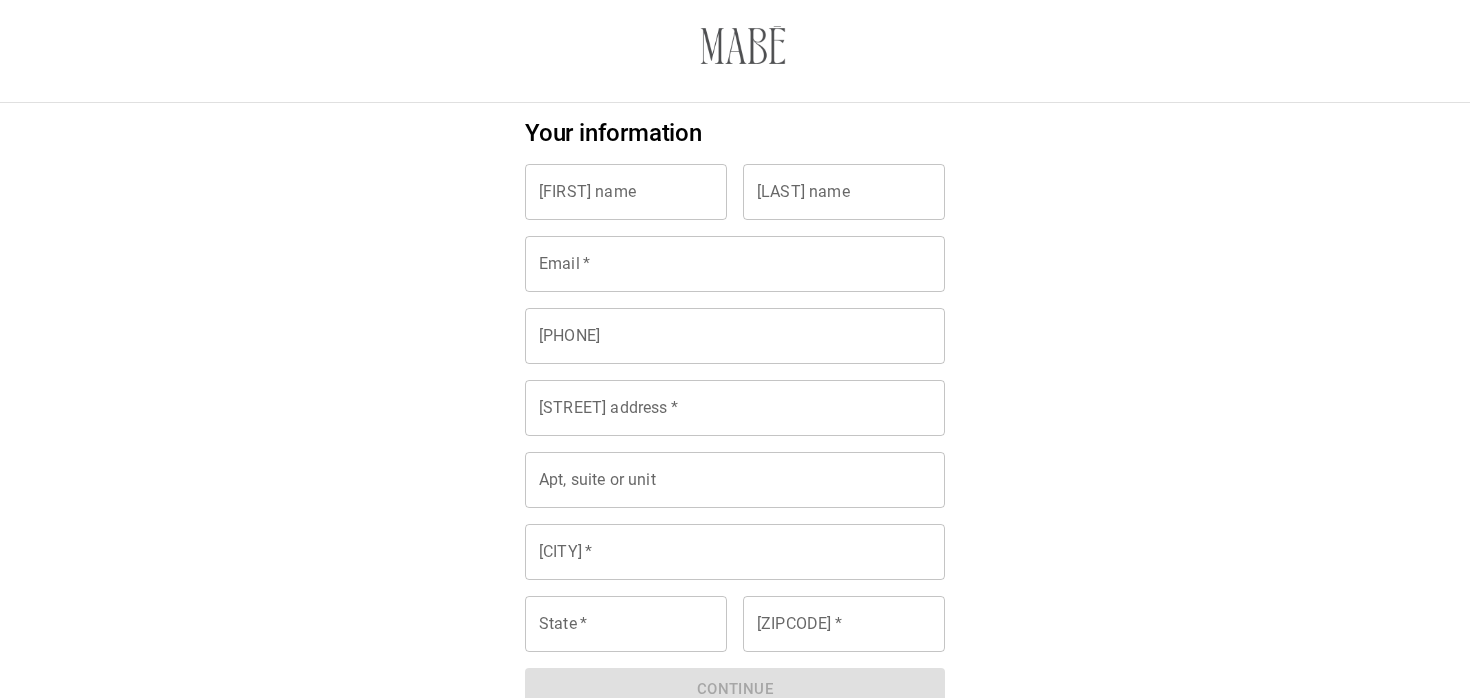 click on "[FIRST] name" at bounding box center [626, 192] 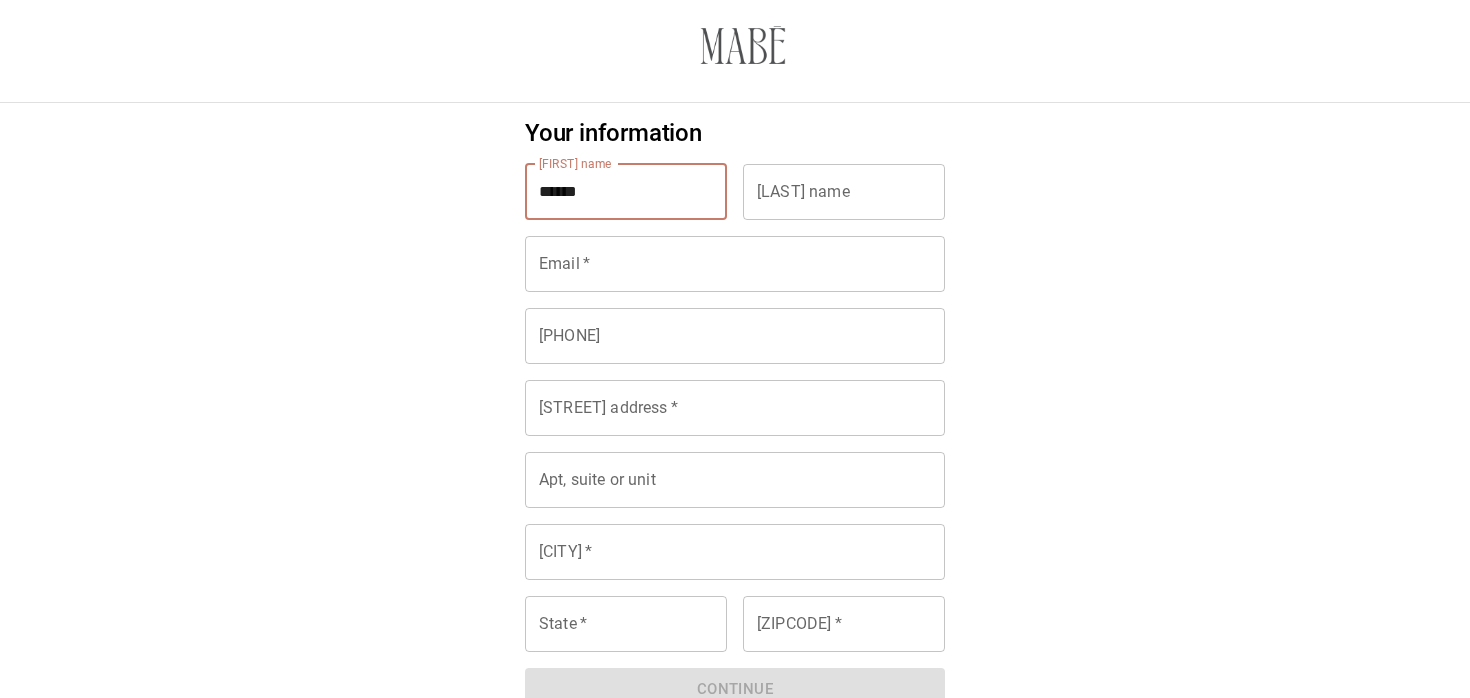 type on "******" 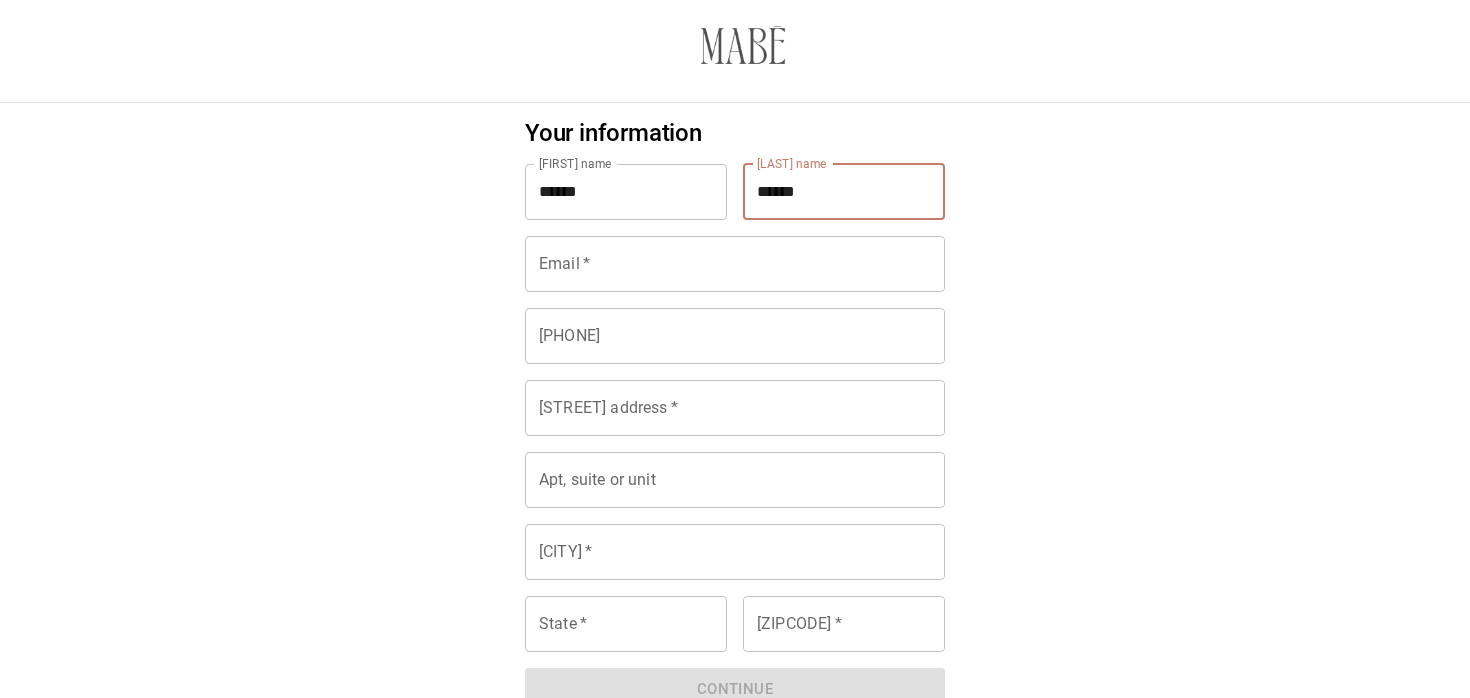 type on "******" 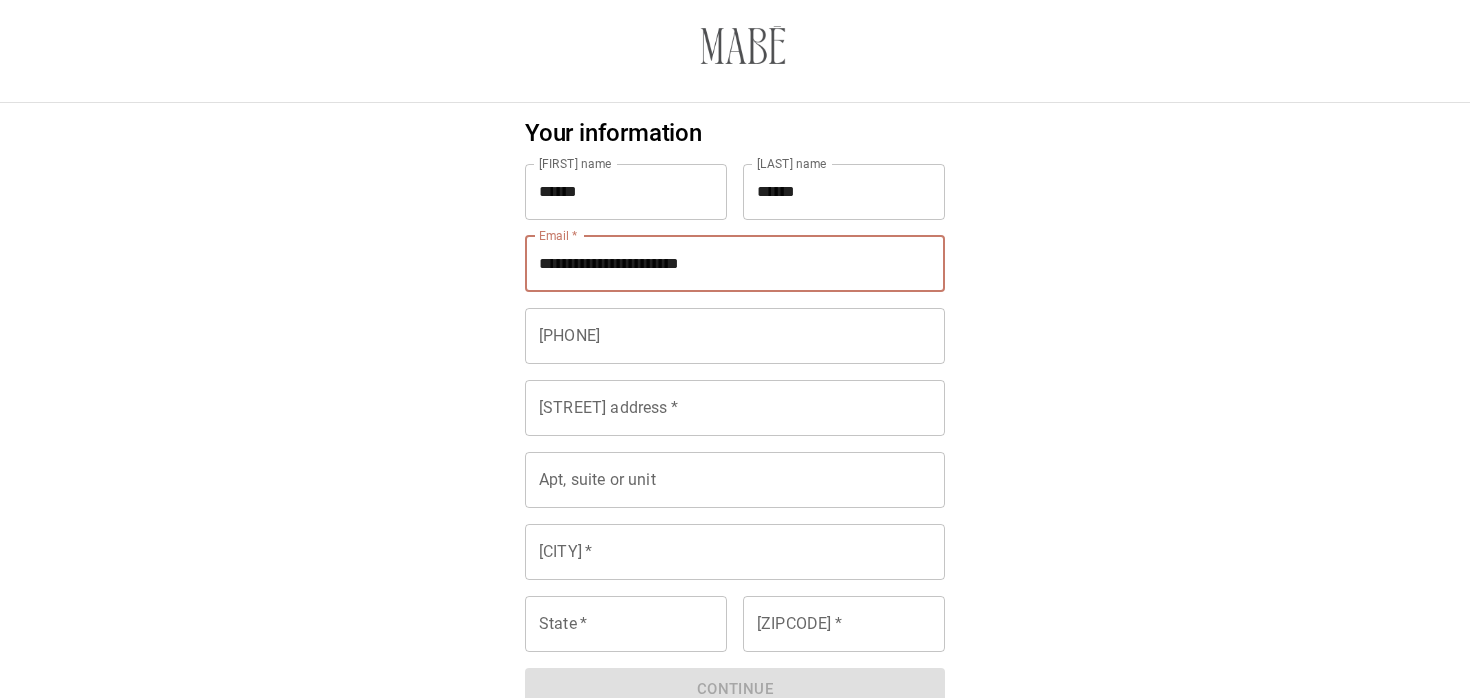 type on "**********" 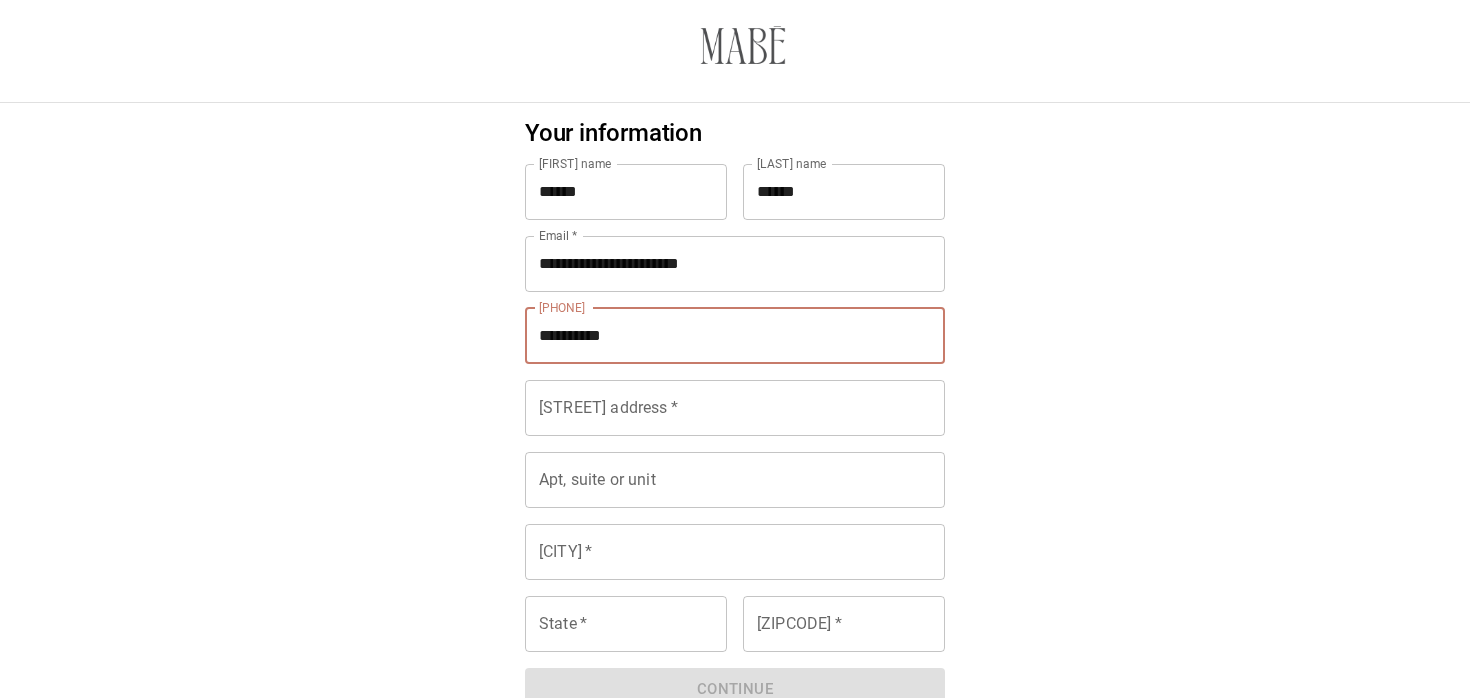 type on "**********" 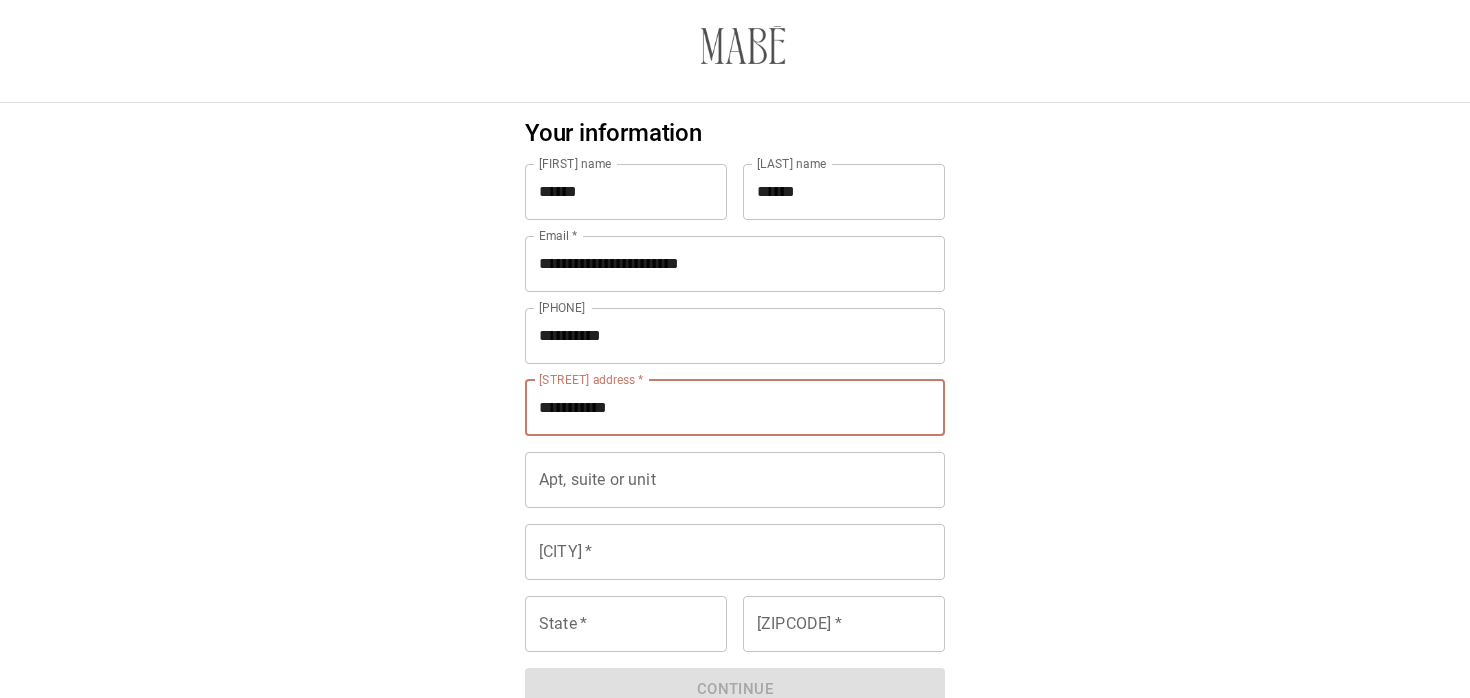 type on "**********" 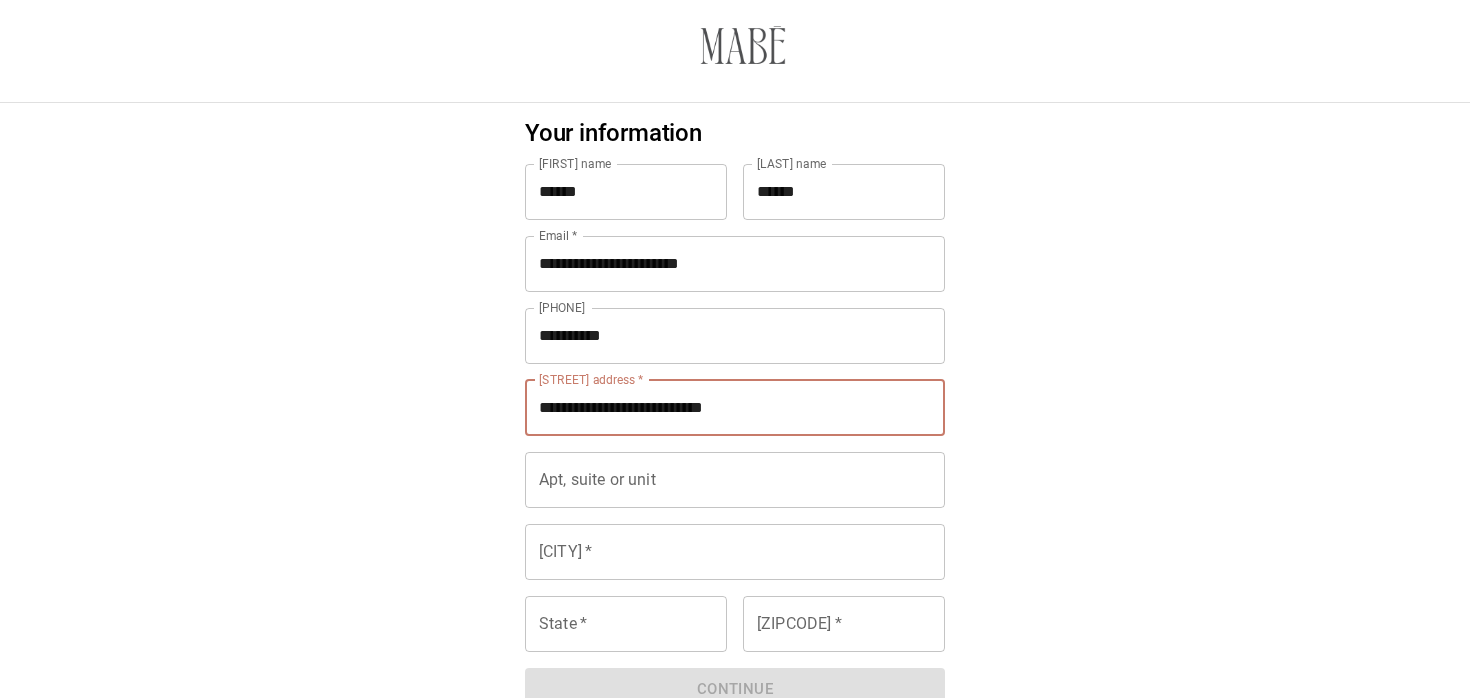 click on "[CITY]   *" at bounding box center (735, 552) 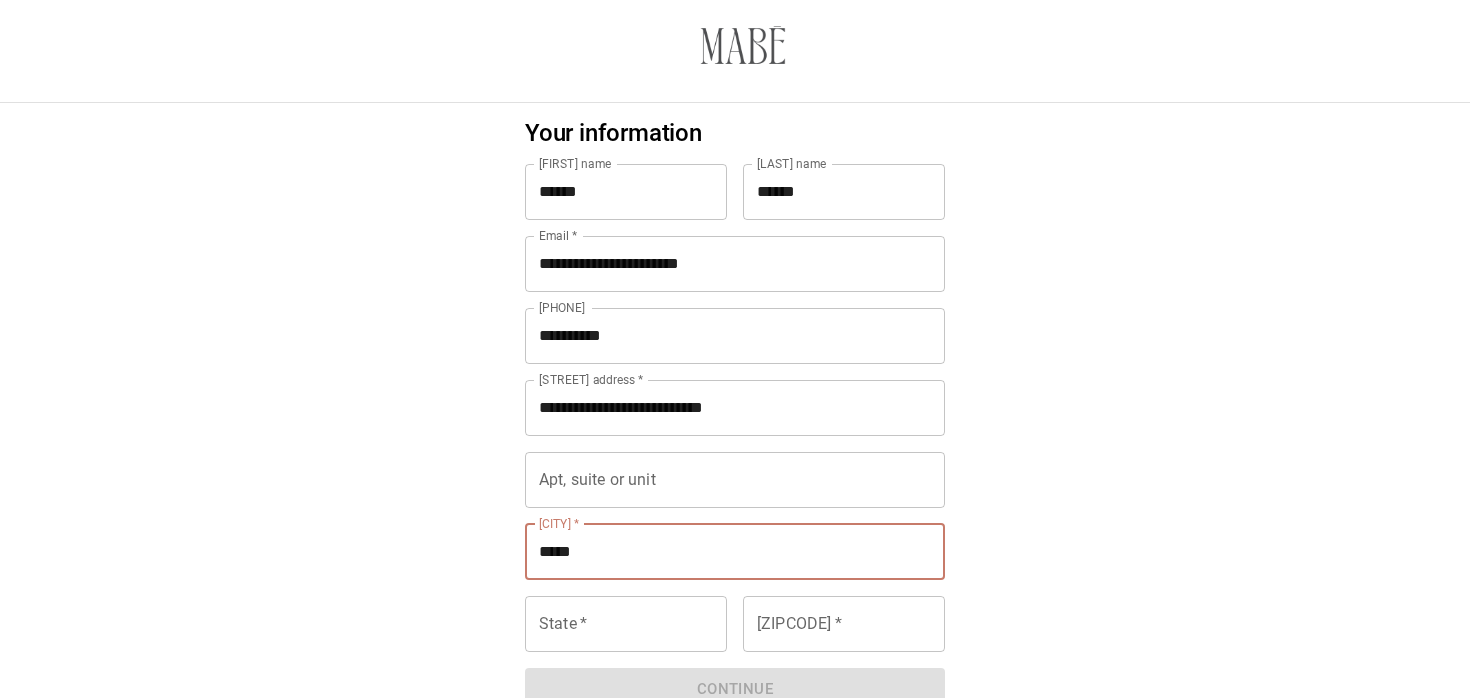 type on "**********" 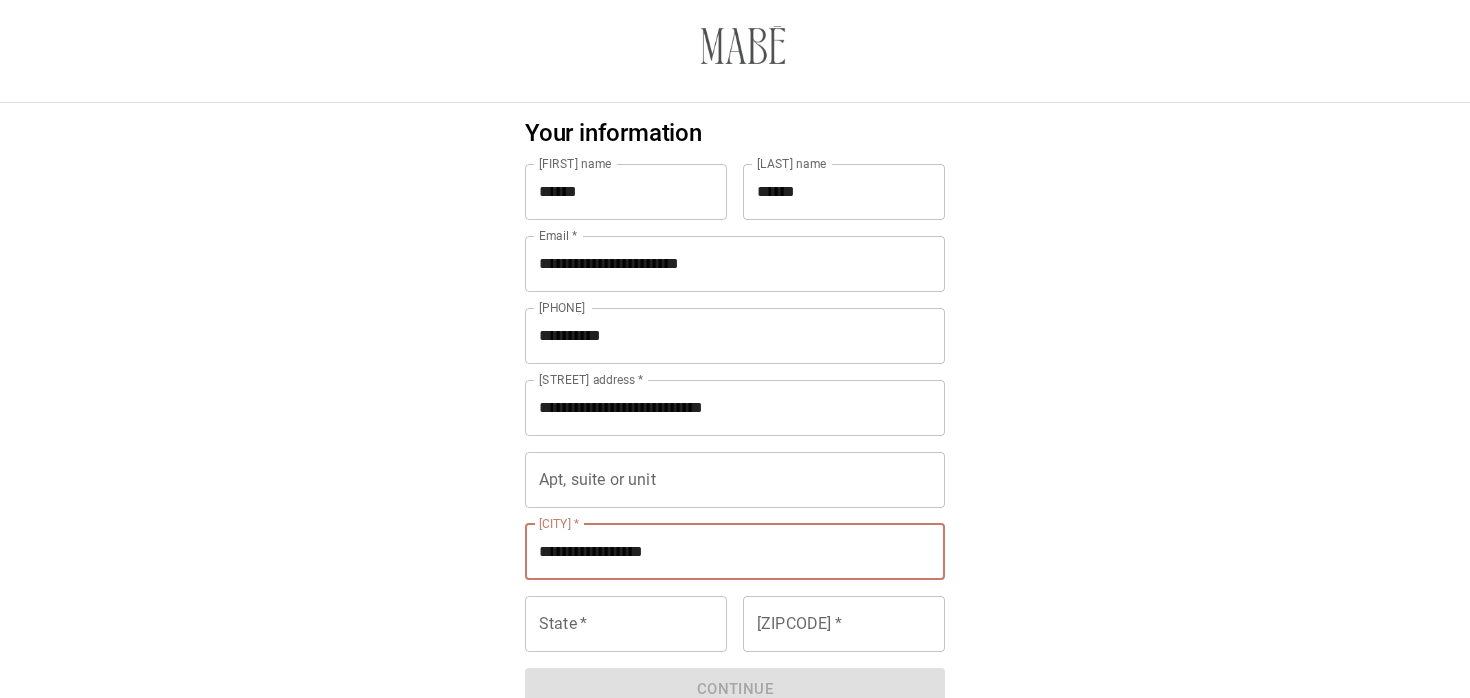 click on "[STATE]   *" at bounding box center [626, 624] 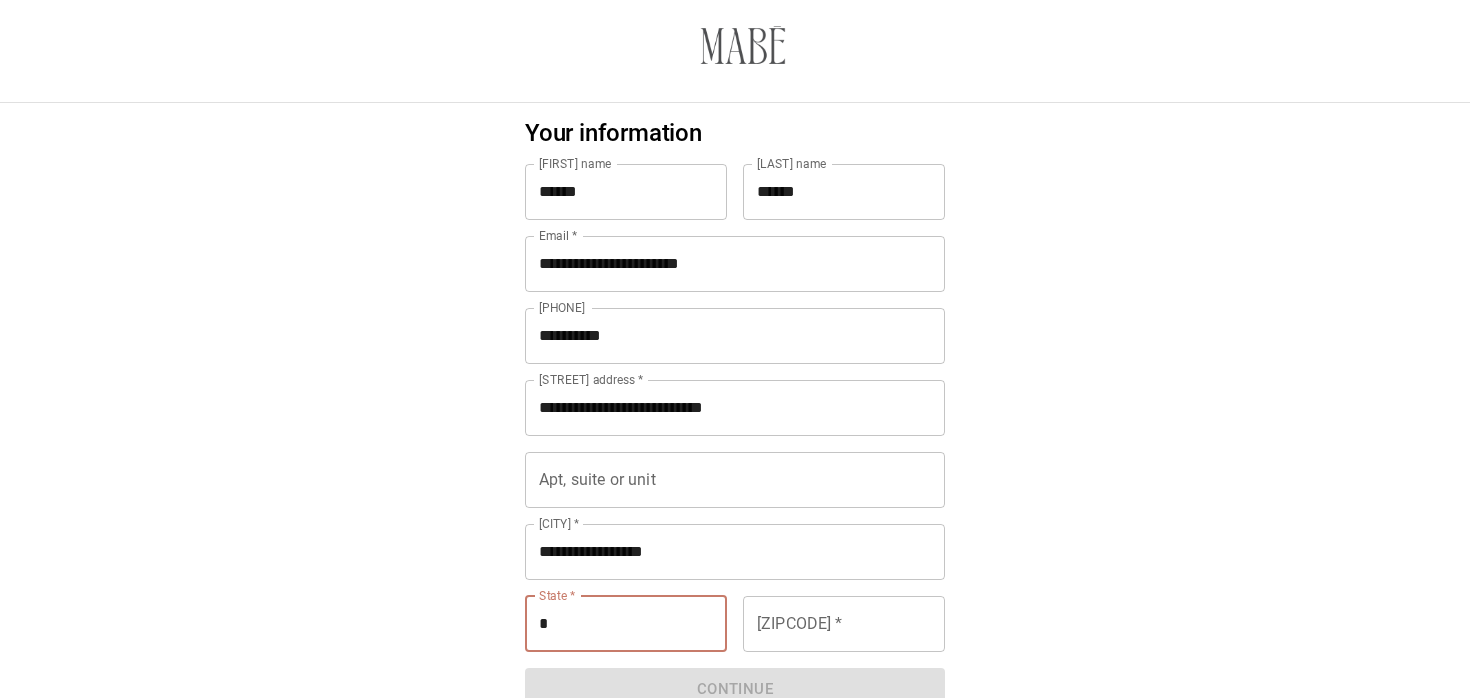 type on "**" 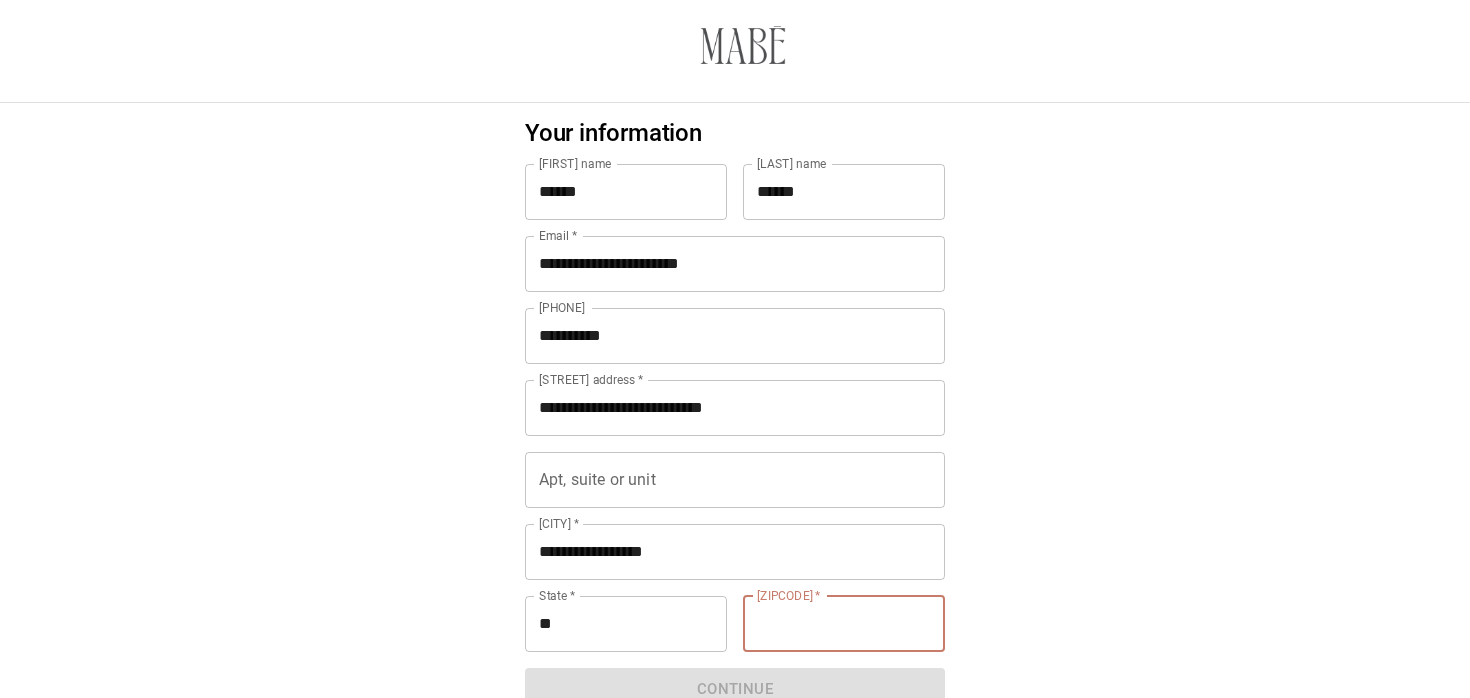 click on "[ZIPCODE]   *" at bounding box center [844, 624] 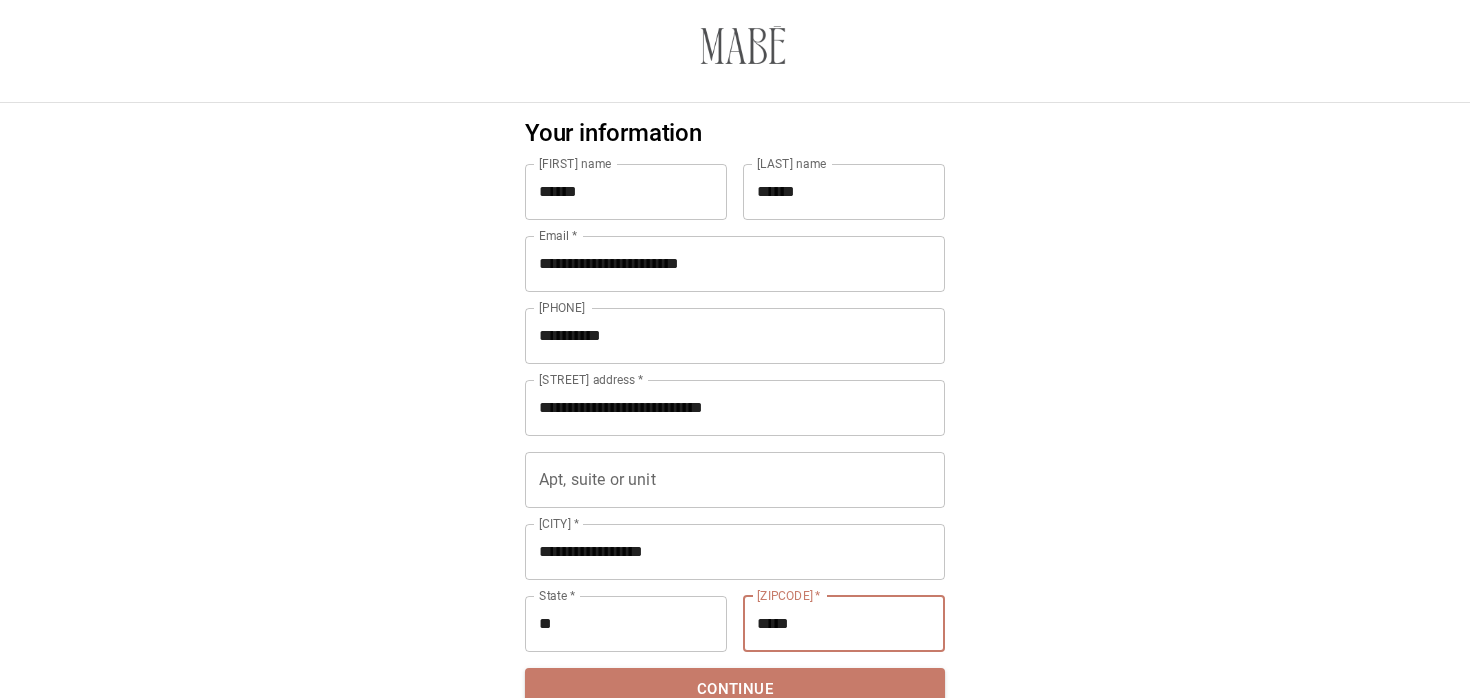 scroll, scrollTop: 36, scrollLeft: 0, axis: vertical 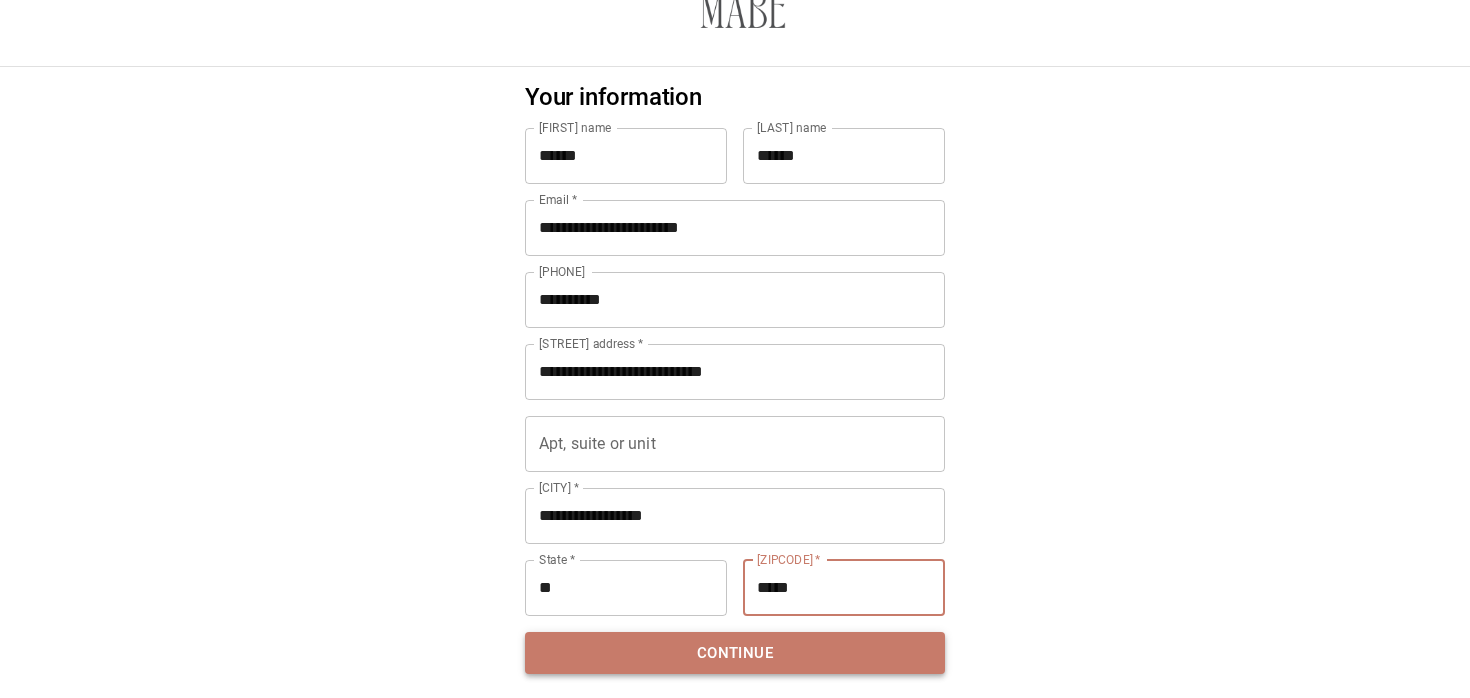 click on "Continue" at bounding box center [735, 653] 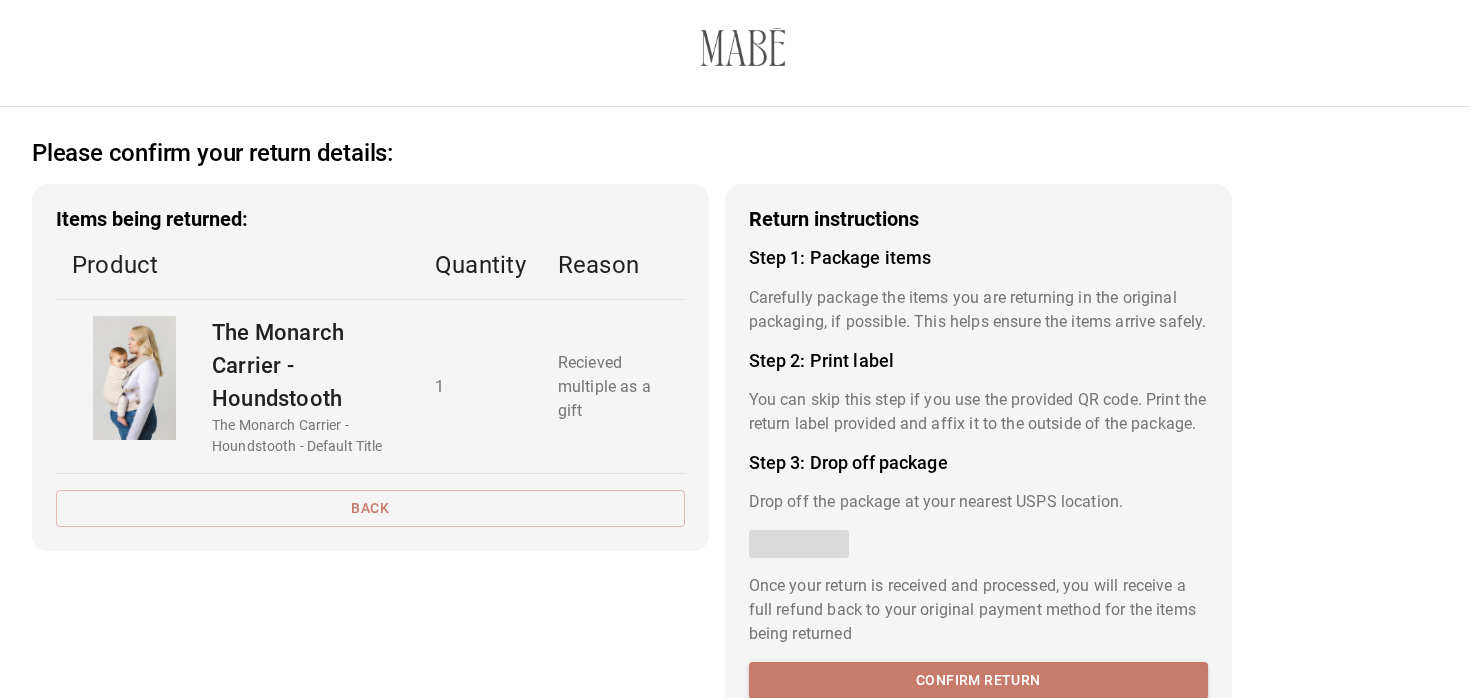 scroll, scrollTop: 0, scrollLeft: 0, axis: both 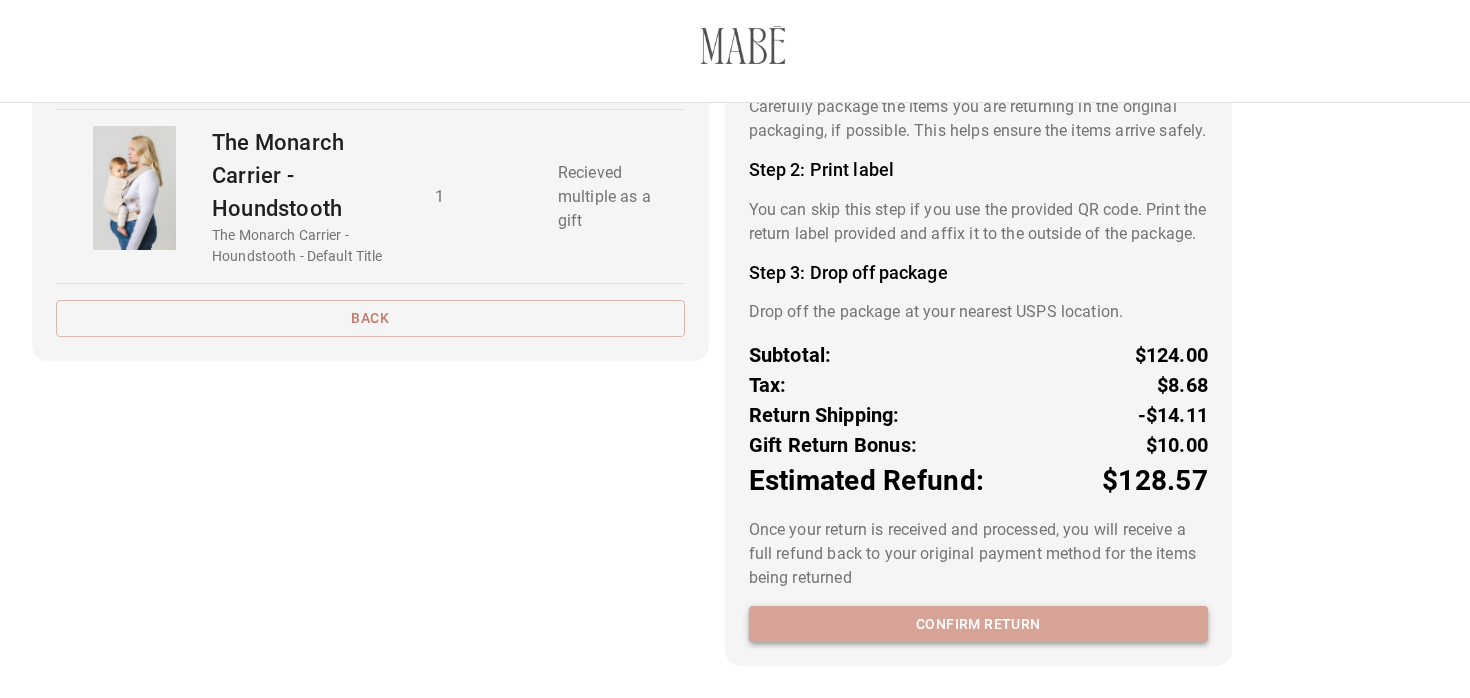 click on "Confirm return" at bounding box center [978, 624] 